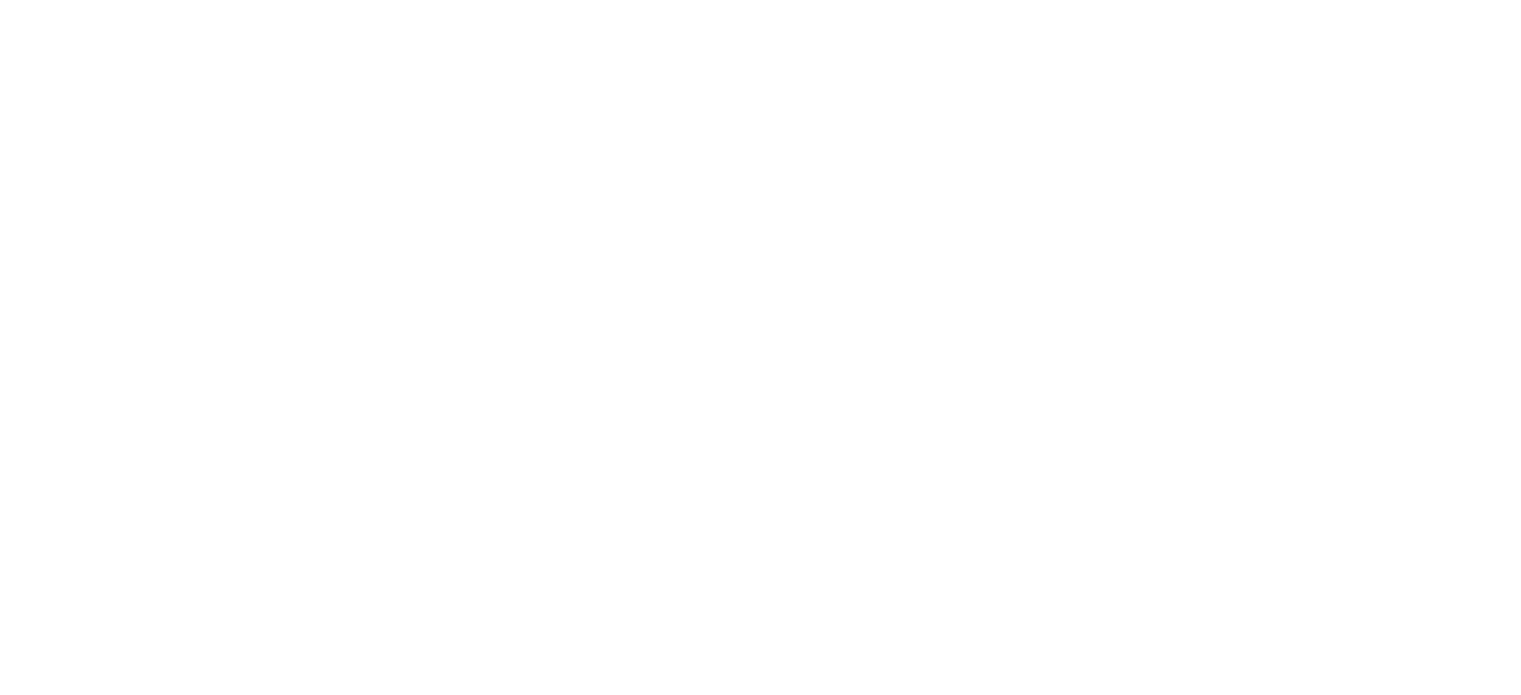 scroll, scrollTop: 0, scrollLeft: 0, axis: both 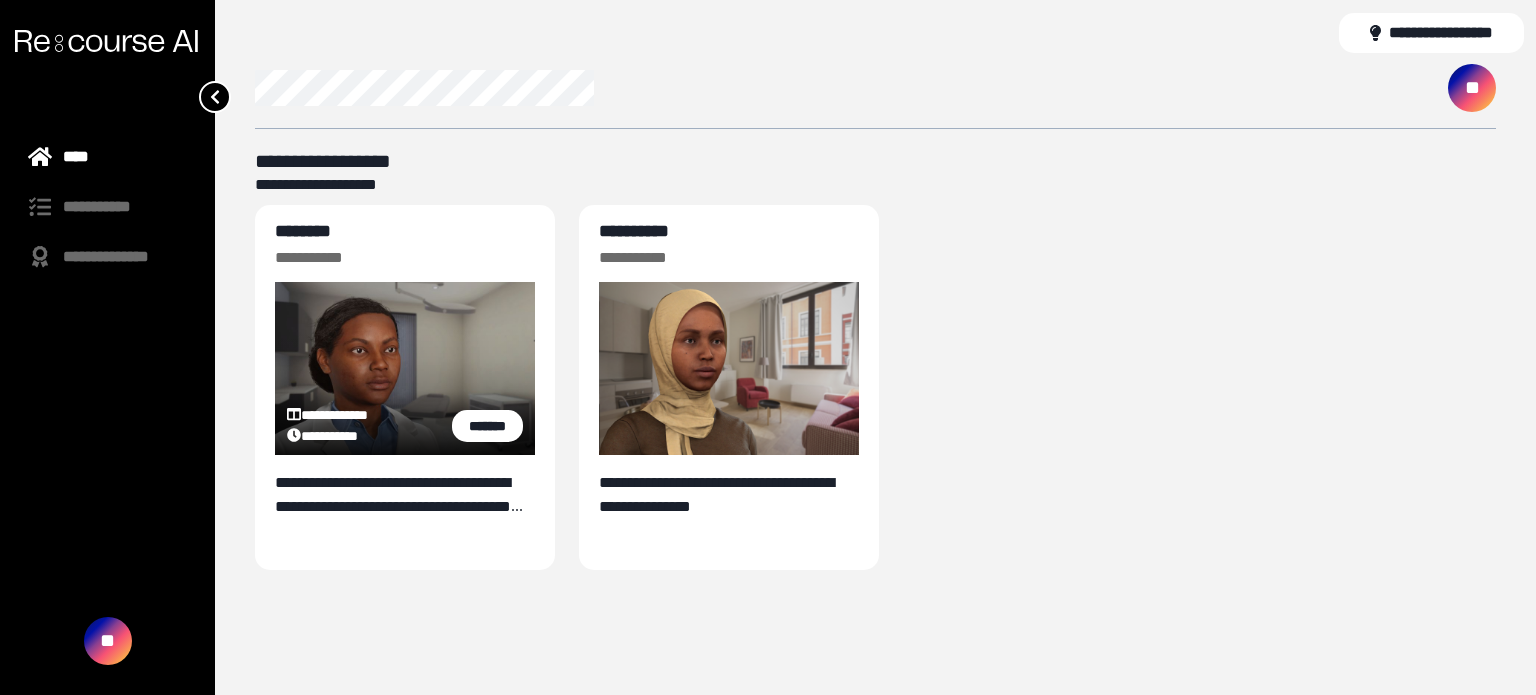 click on "********" at bounding box center (303, 231) 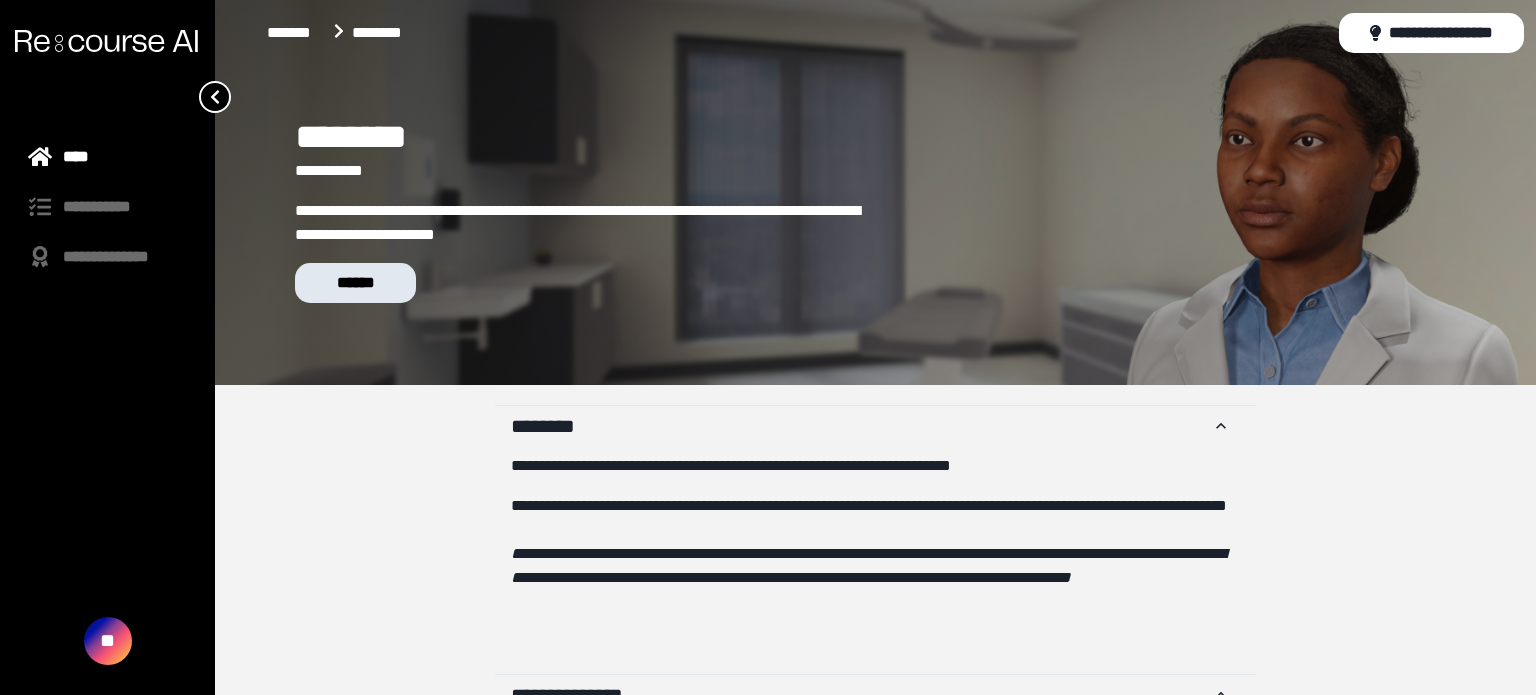 click on "******" at bounding box center [355, 283] 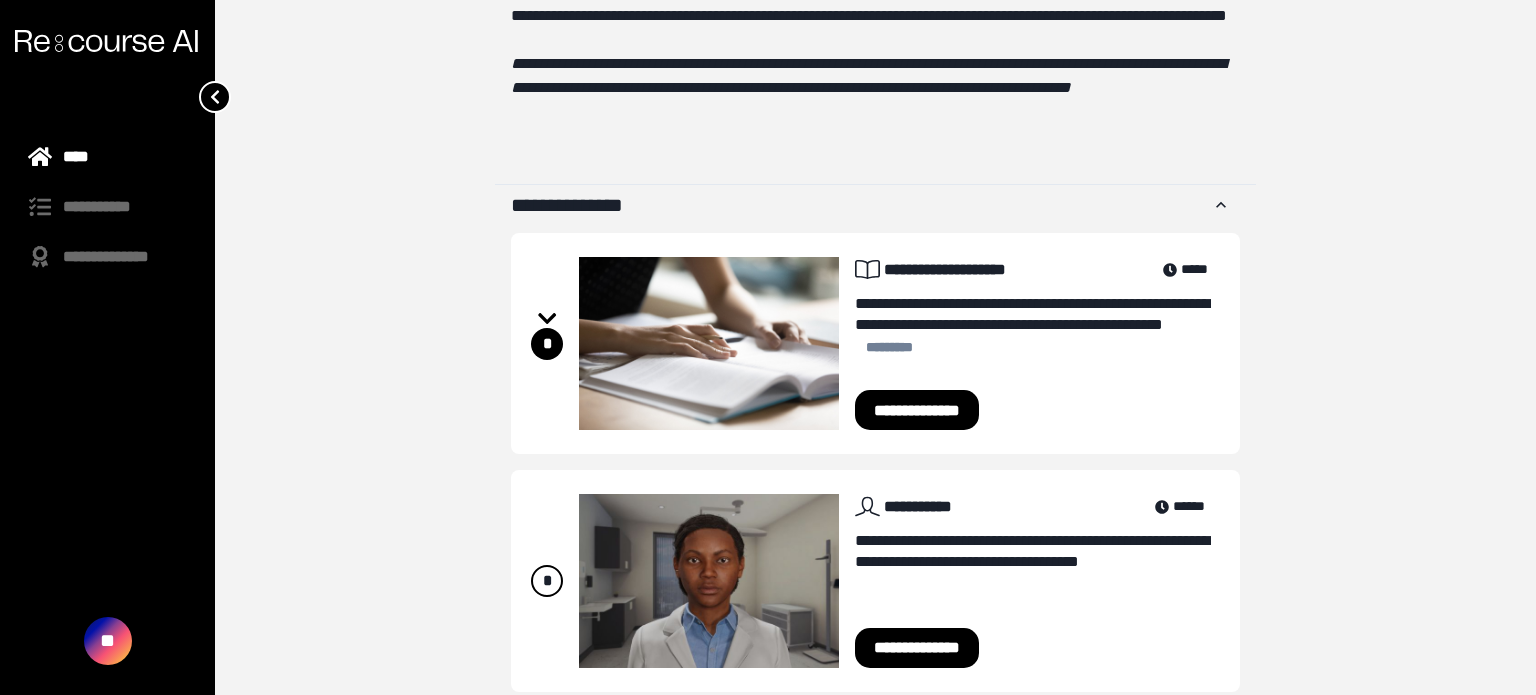 scroll, scrollTop: 527, scrollLeft: 0, axis: vertical 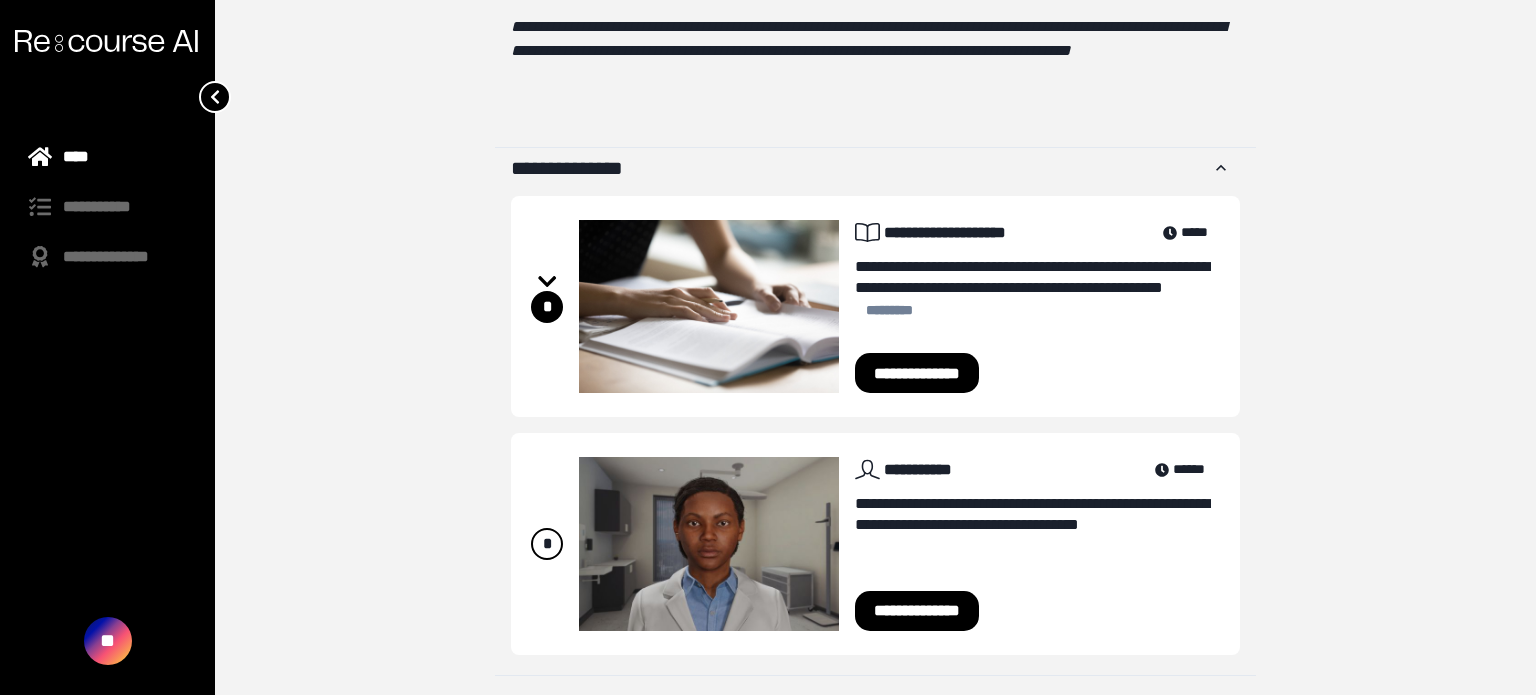 click on "**********" at bounding box center (917, 373) 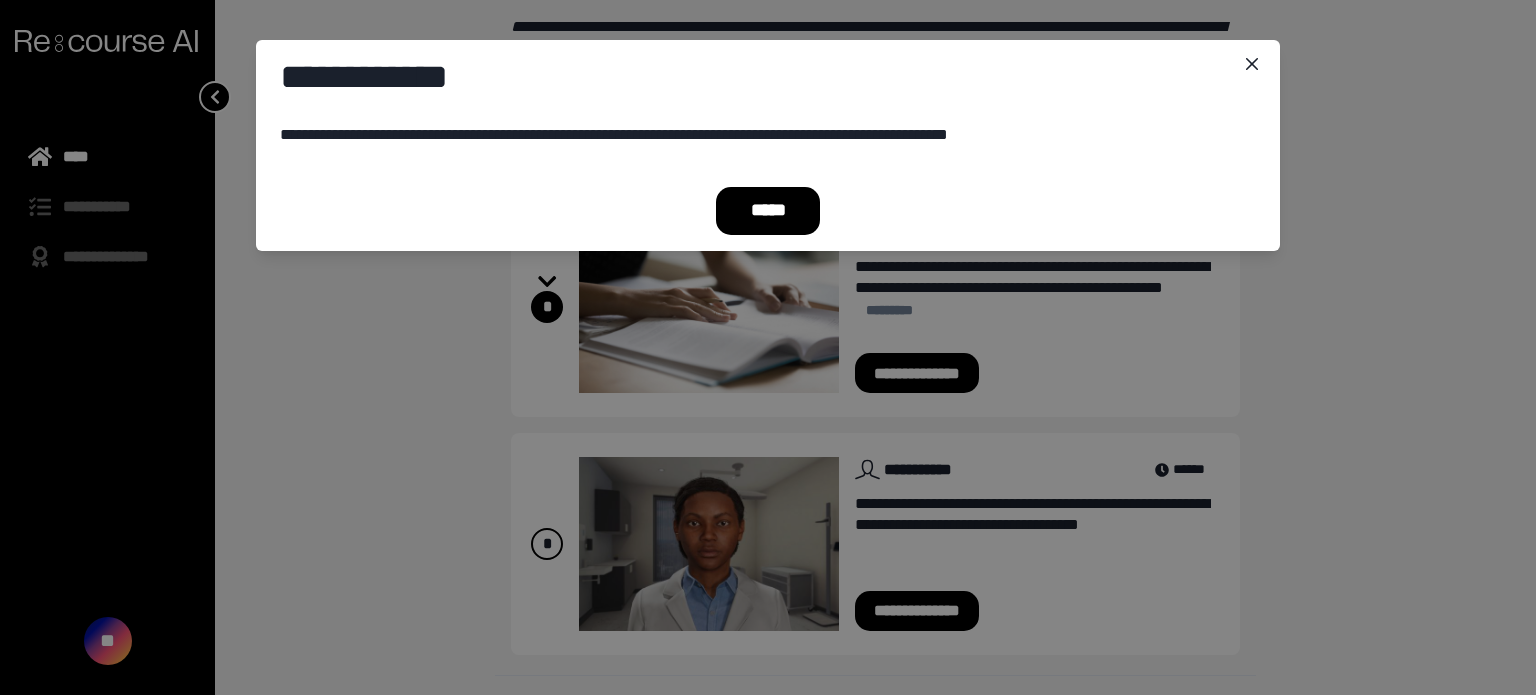 click on "*****" at bounding box center (768, 211) 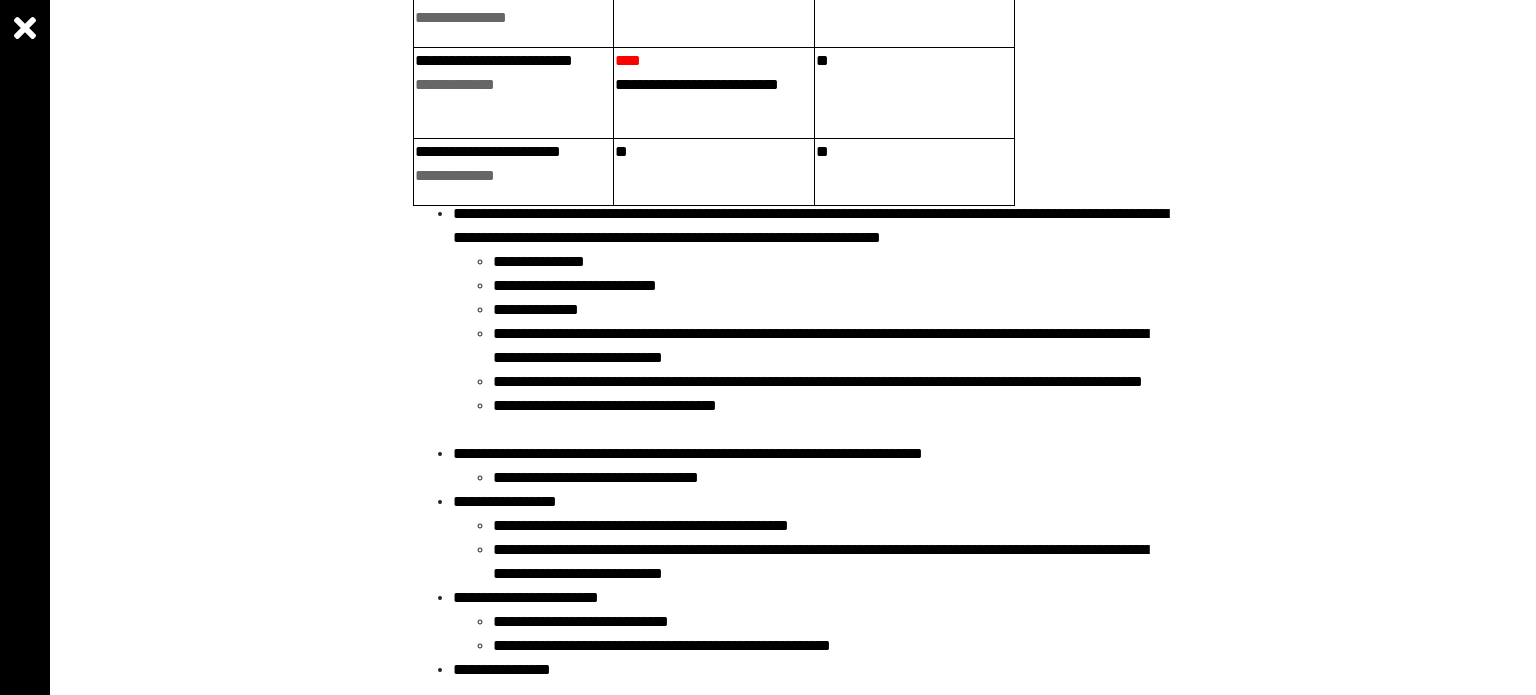 scroll, scrollTop: 3500, scrollLeft: 0, axis: vertical 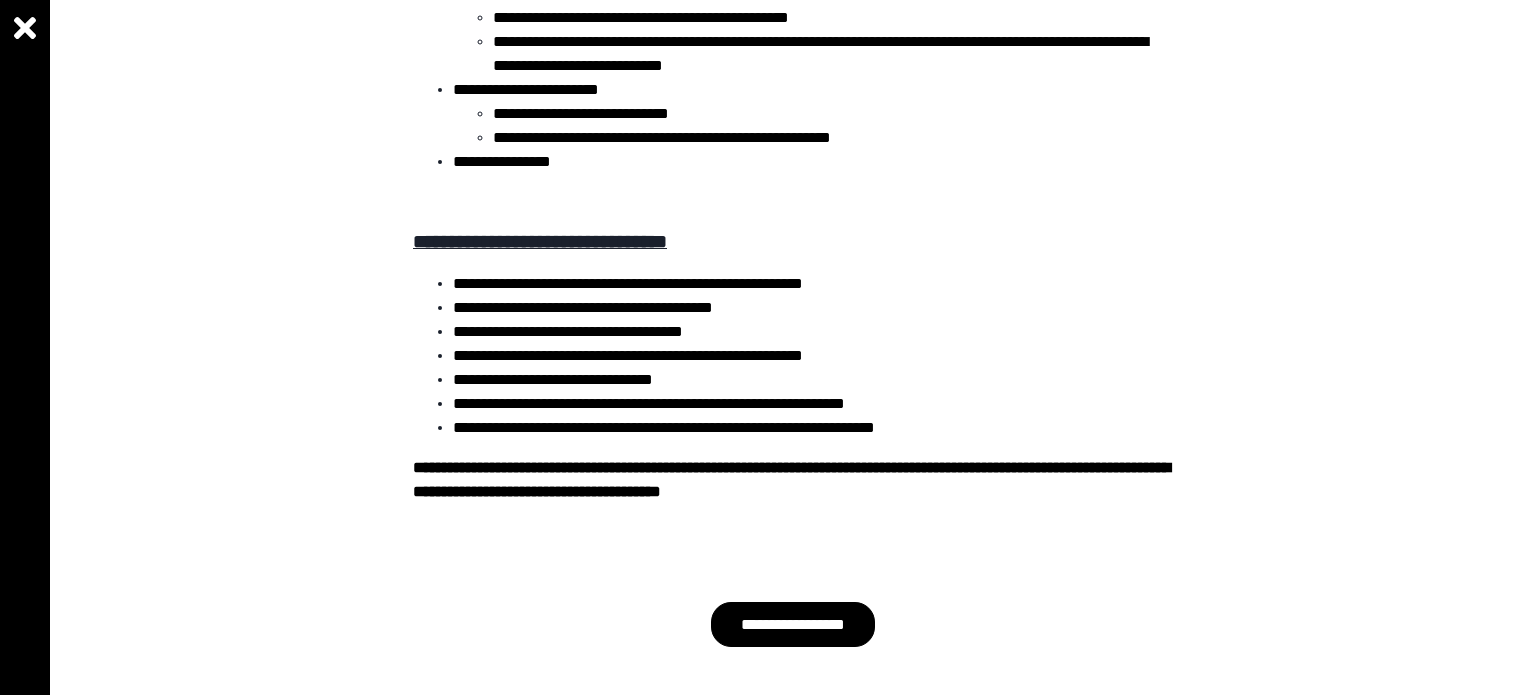 click on "**********" at bounding box center (792, 624) 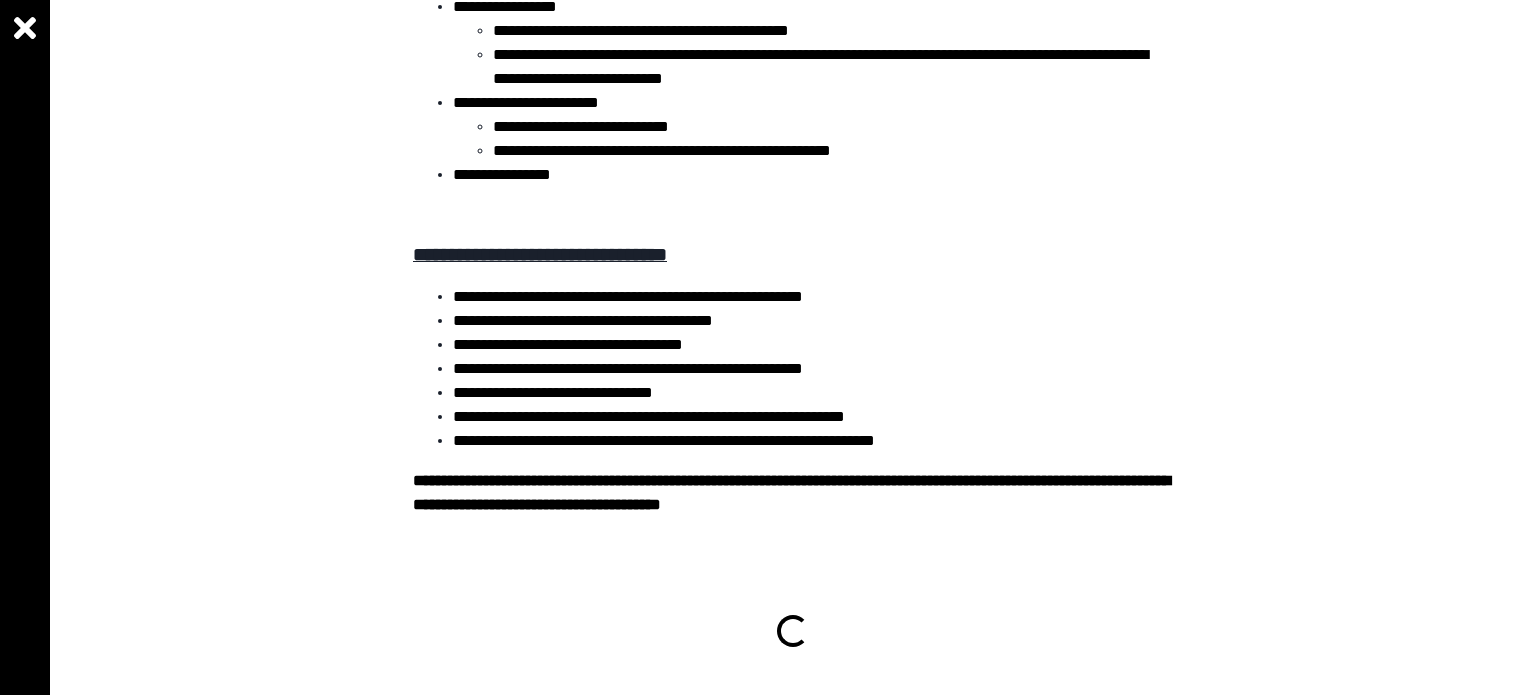 scroll, scrollTop: 3883, scrollLeft: 0, axis: vertical 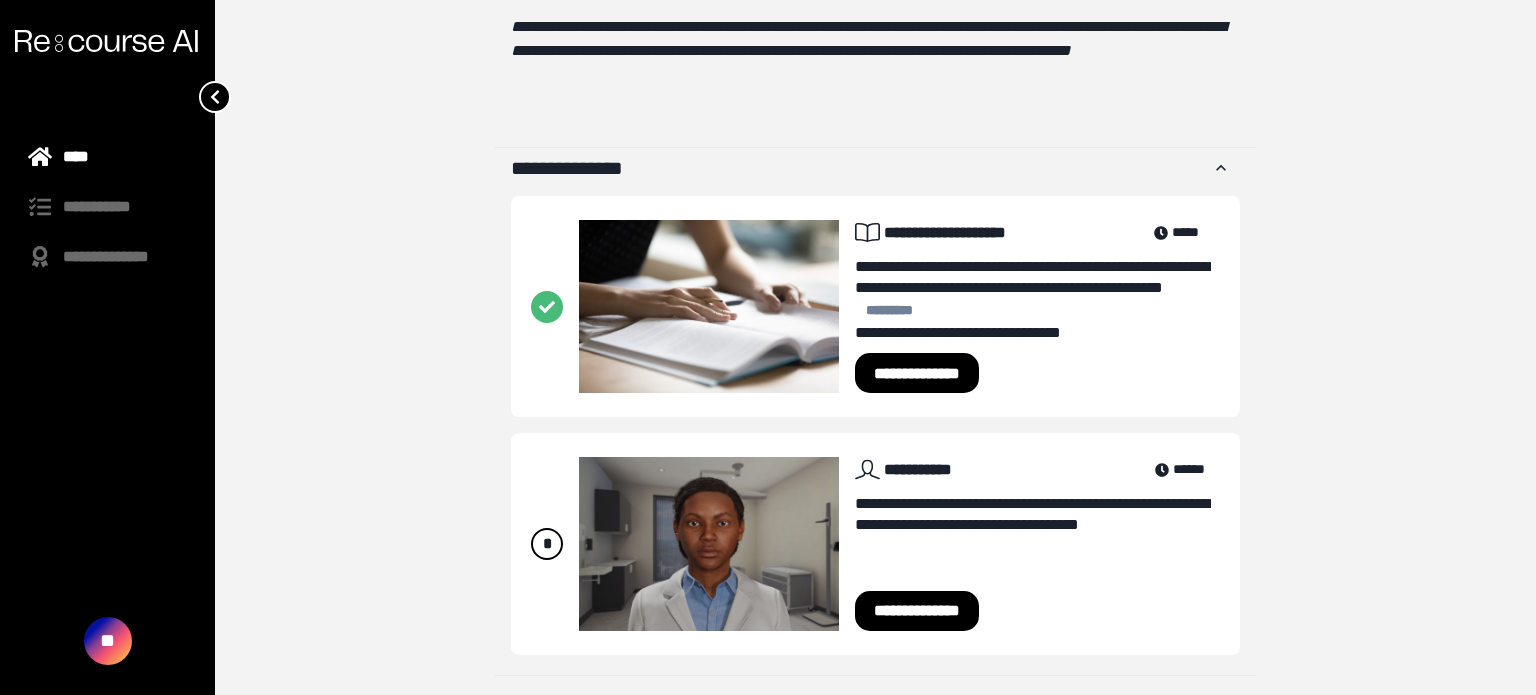click on "**********" at bounding box center (917, 611) 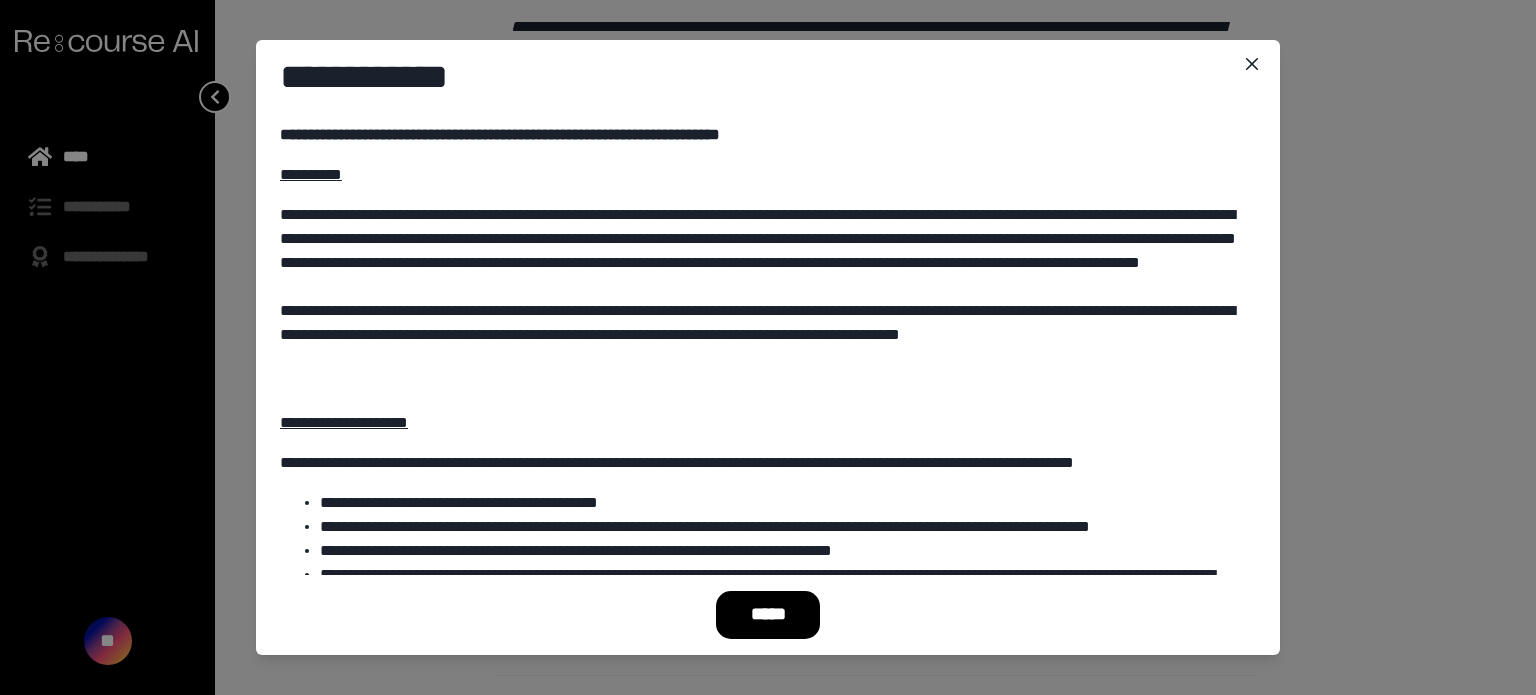 click on "*****" at bounding box center (768, 615) 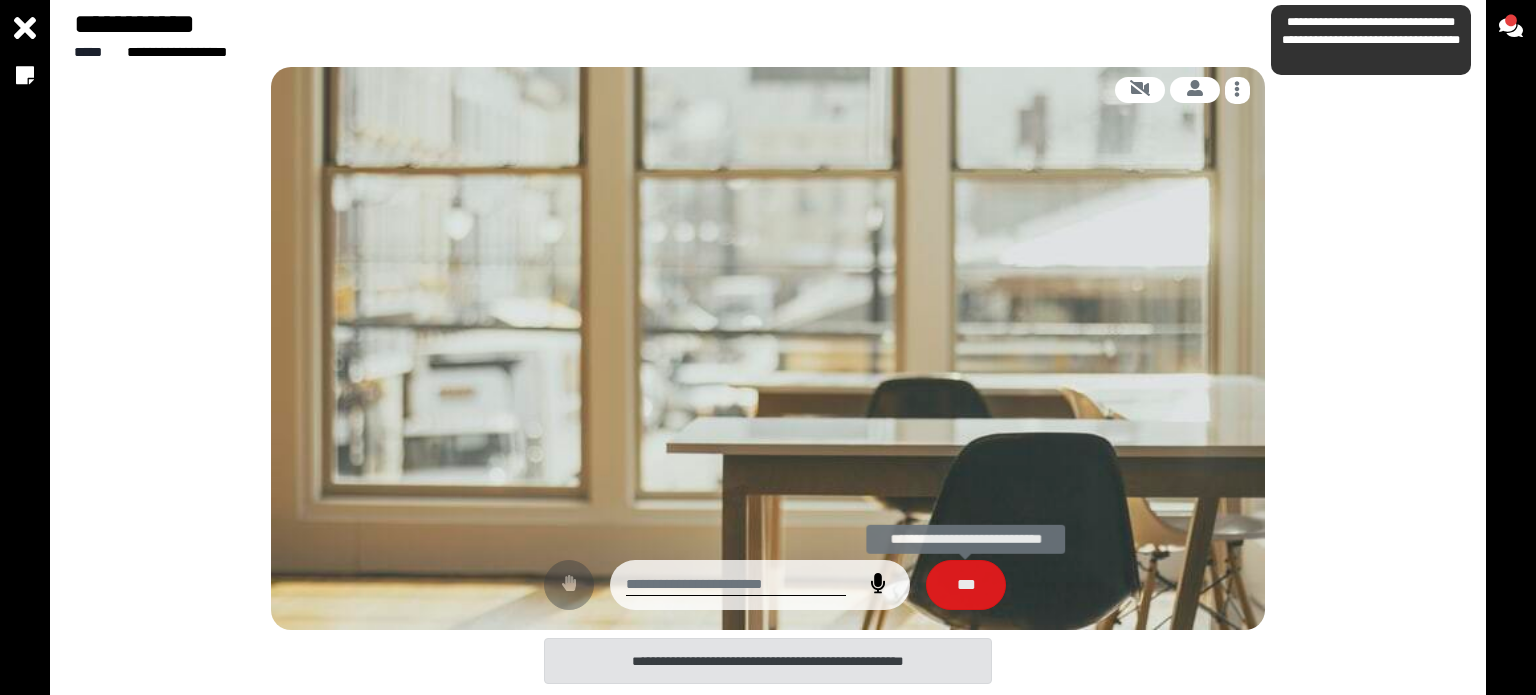 click on "***" at bounding box center [966, 585] 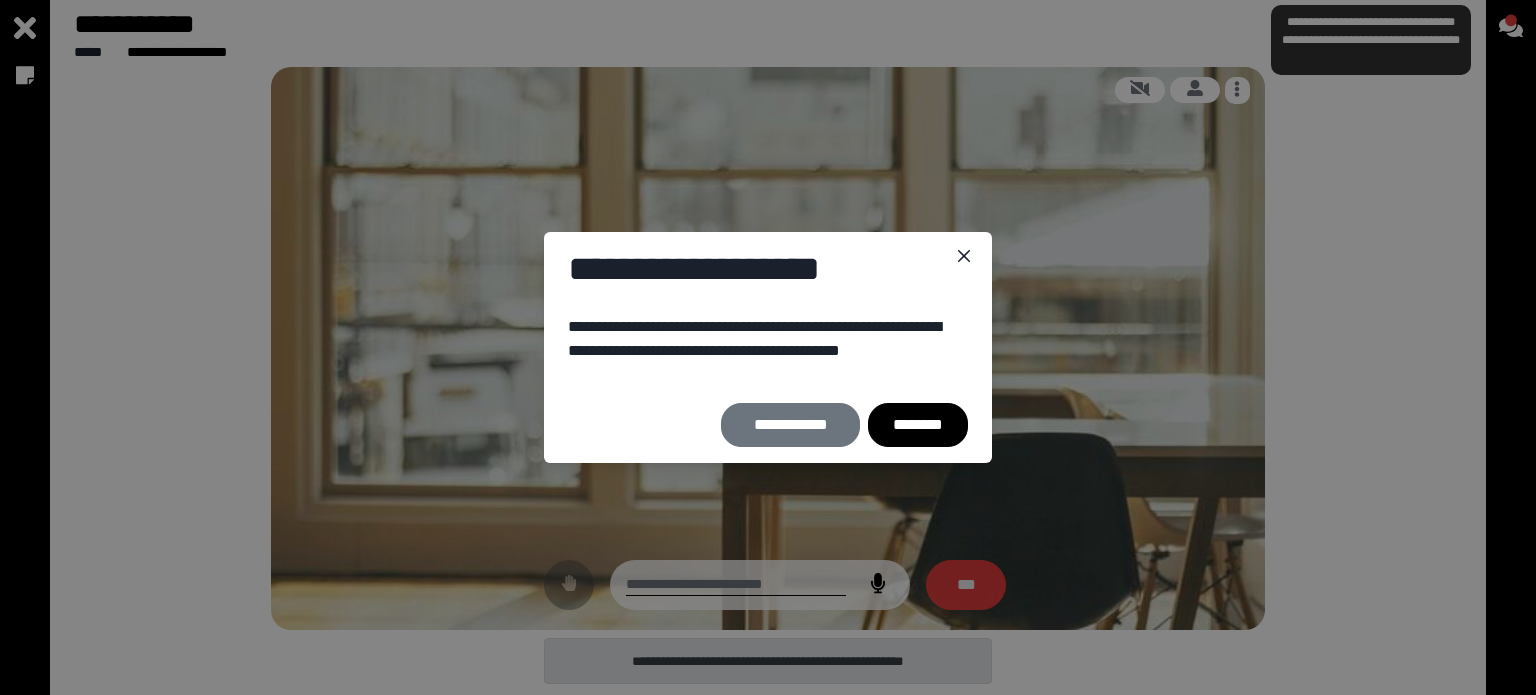 click on "********" at bounding box center (918, 425) 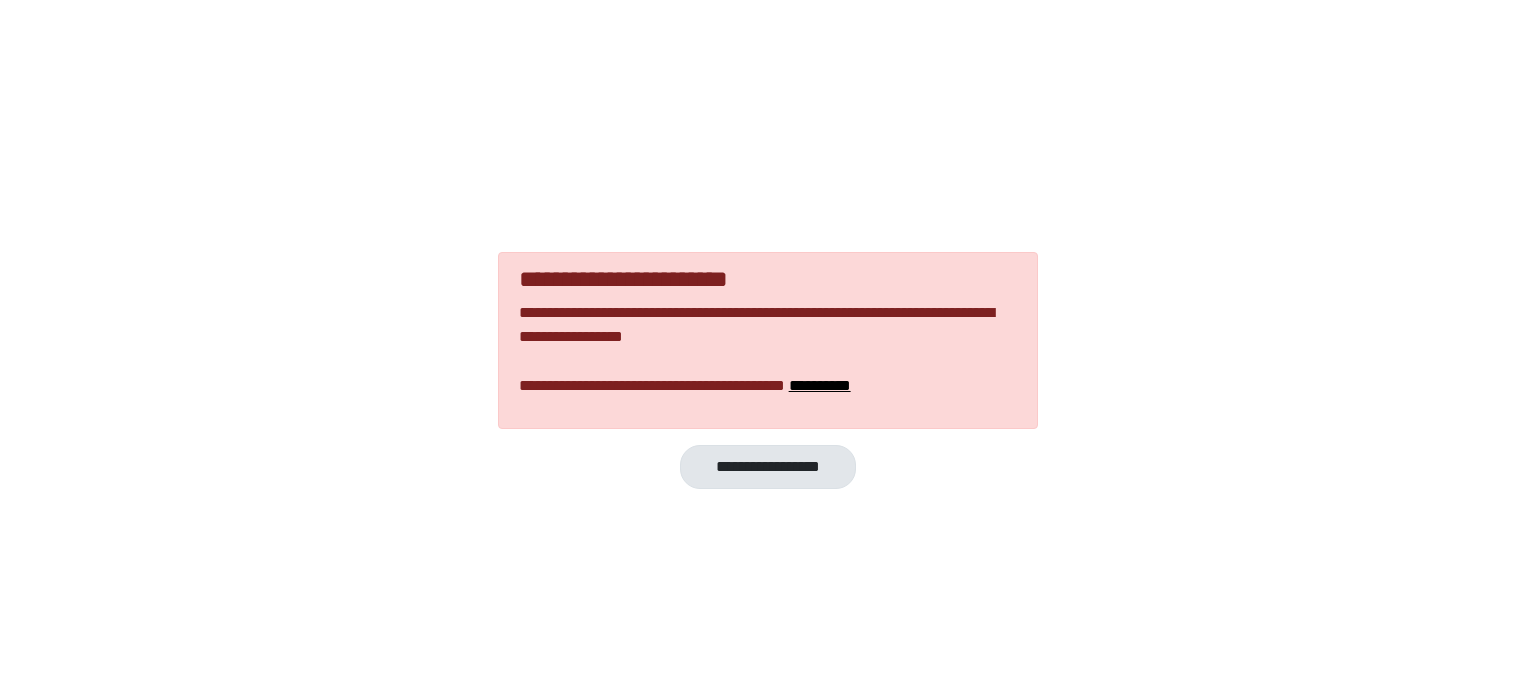 click on "**********" at bounding box center (768, 467) 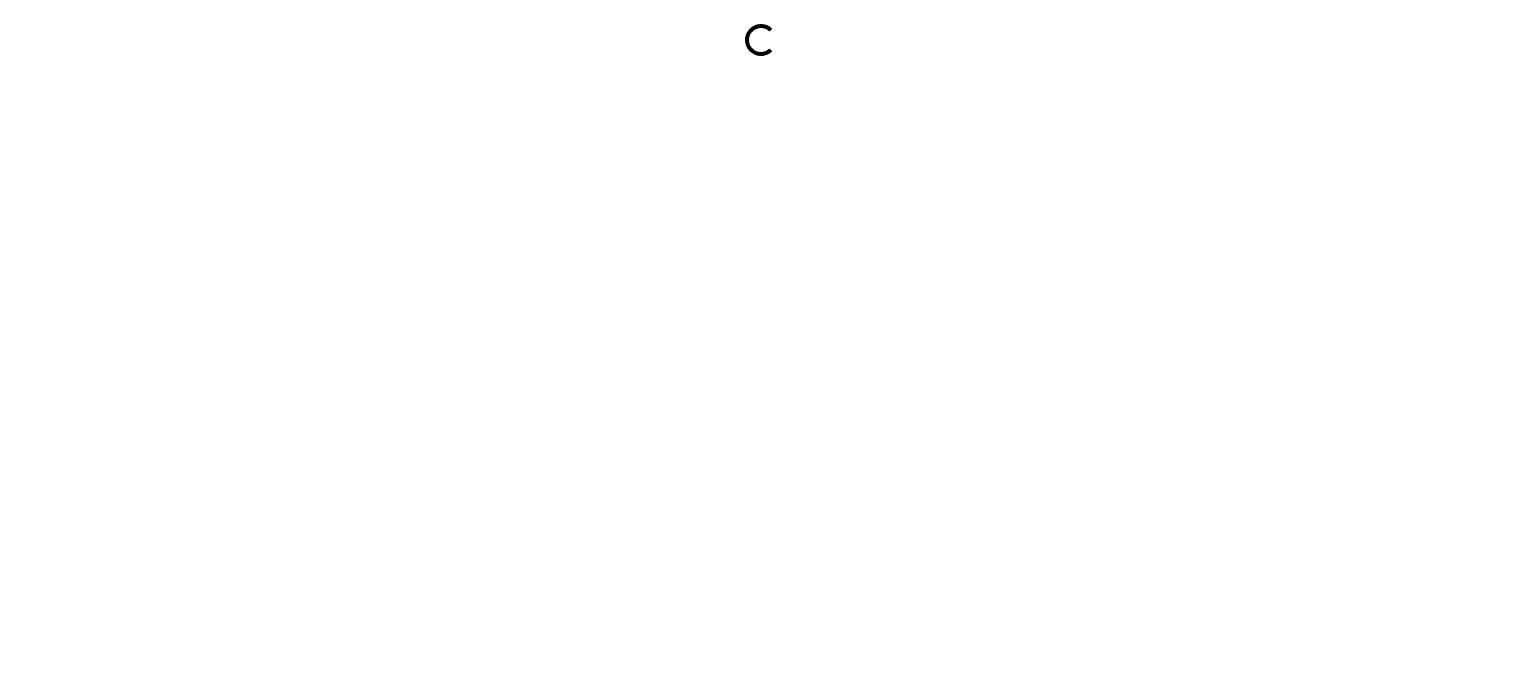 scroll, scrollTop: 0, scrollLeft: 0, axis: both 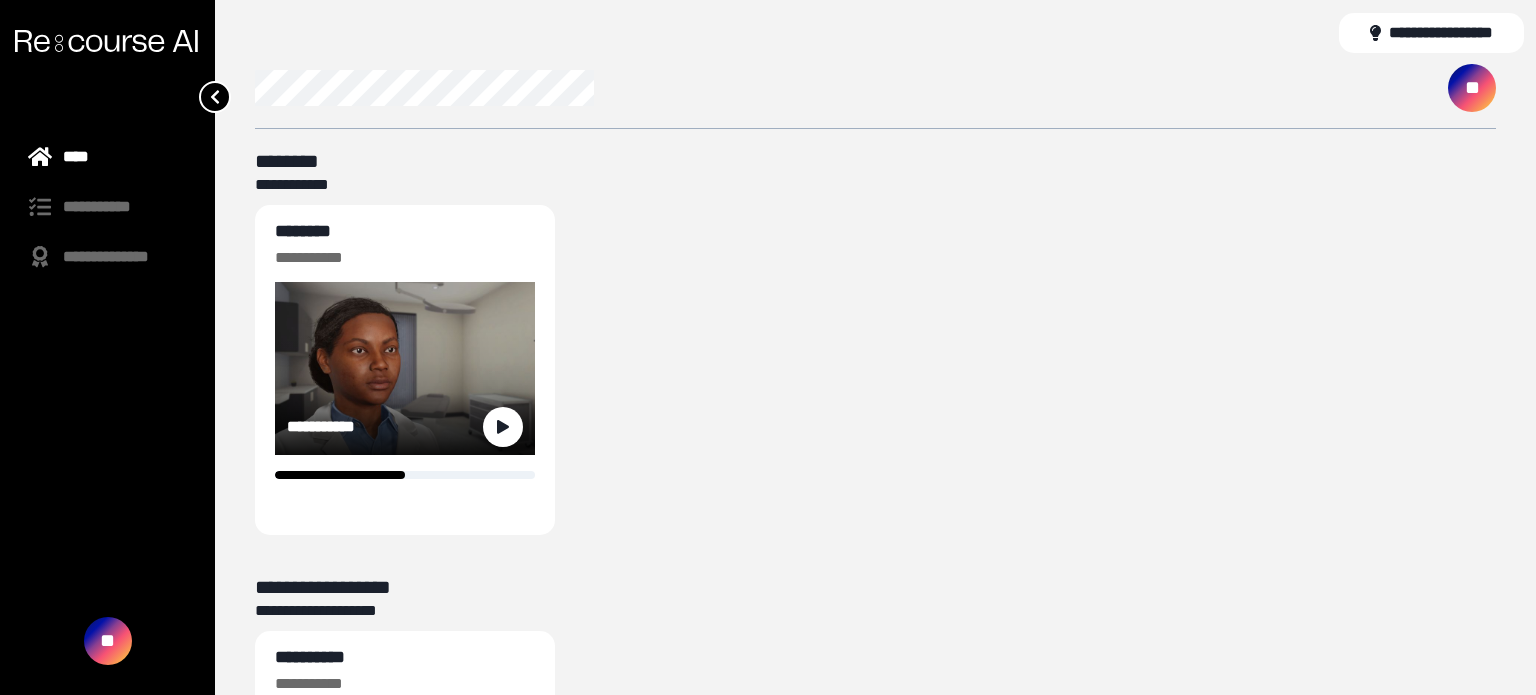 click on "********" at bounding box center (303, 231) 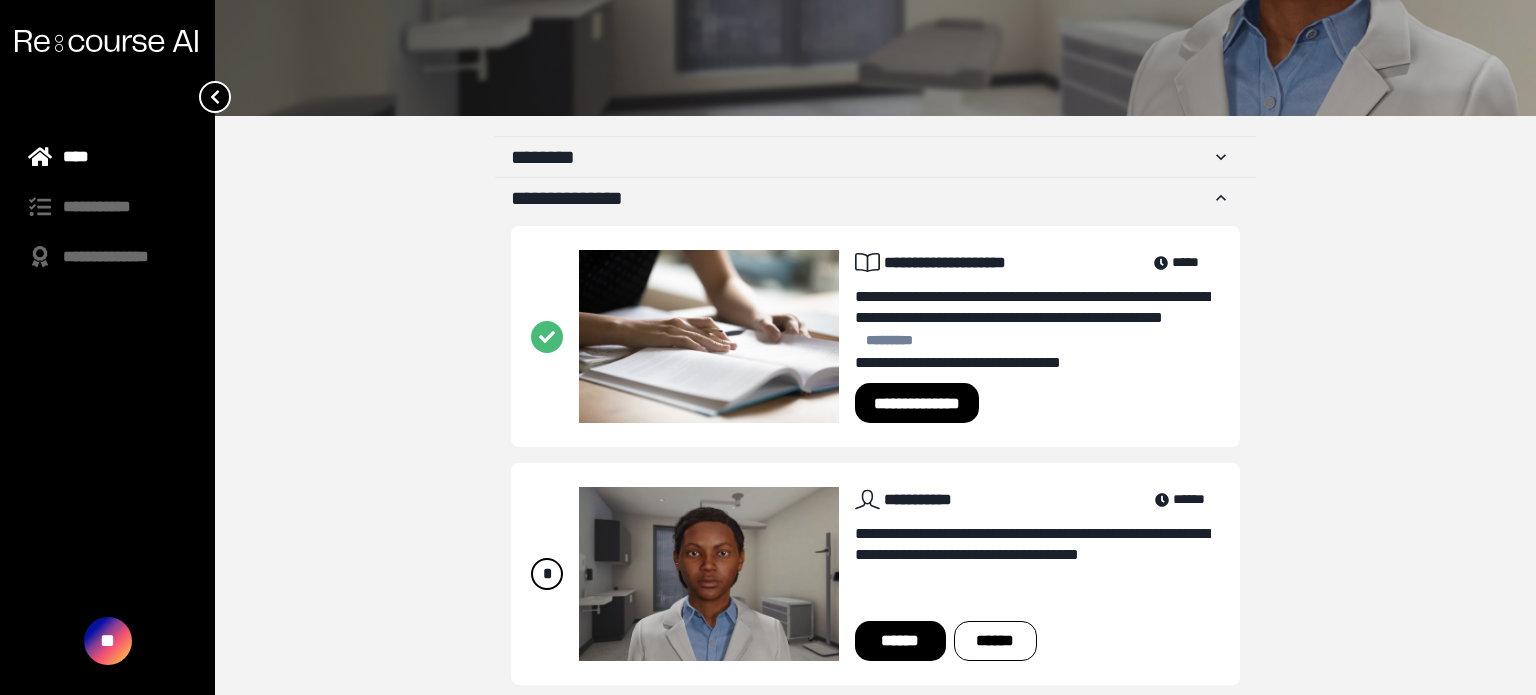 scroll, scrollTop: 299, scrollLeft: 0, axis: vertical 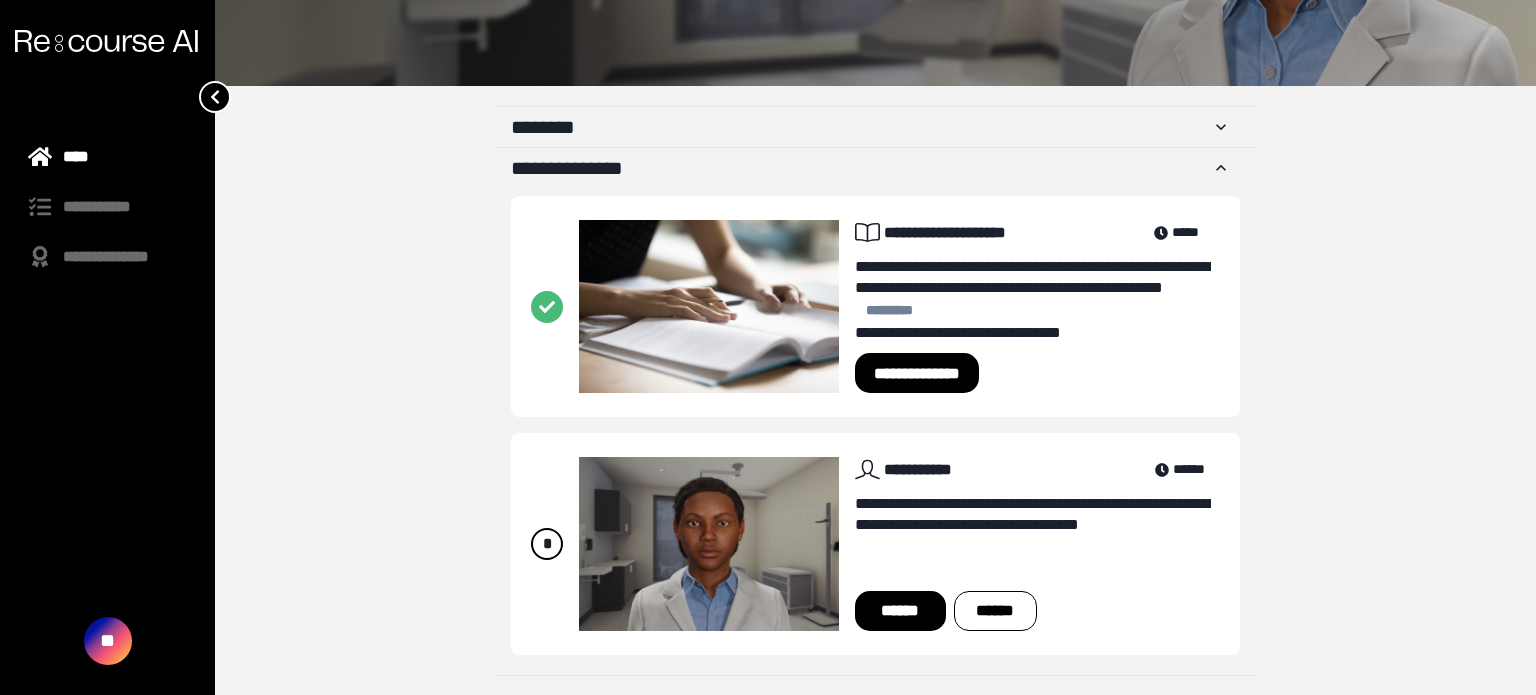 click on "******" at bounding box center (900, 611) 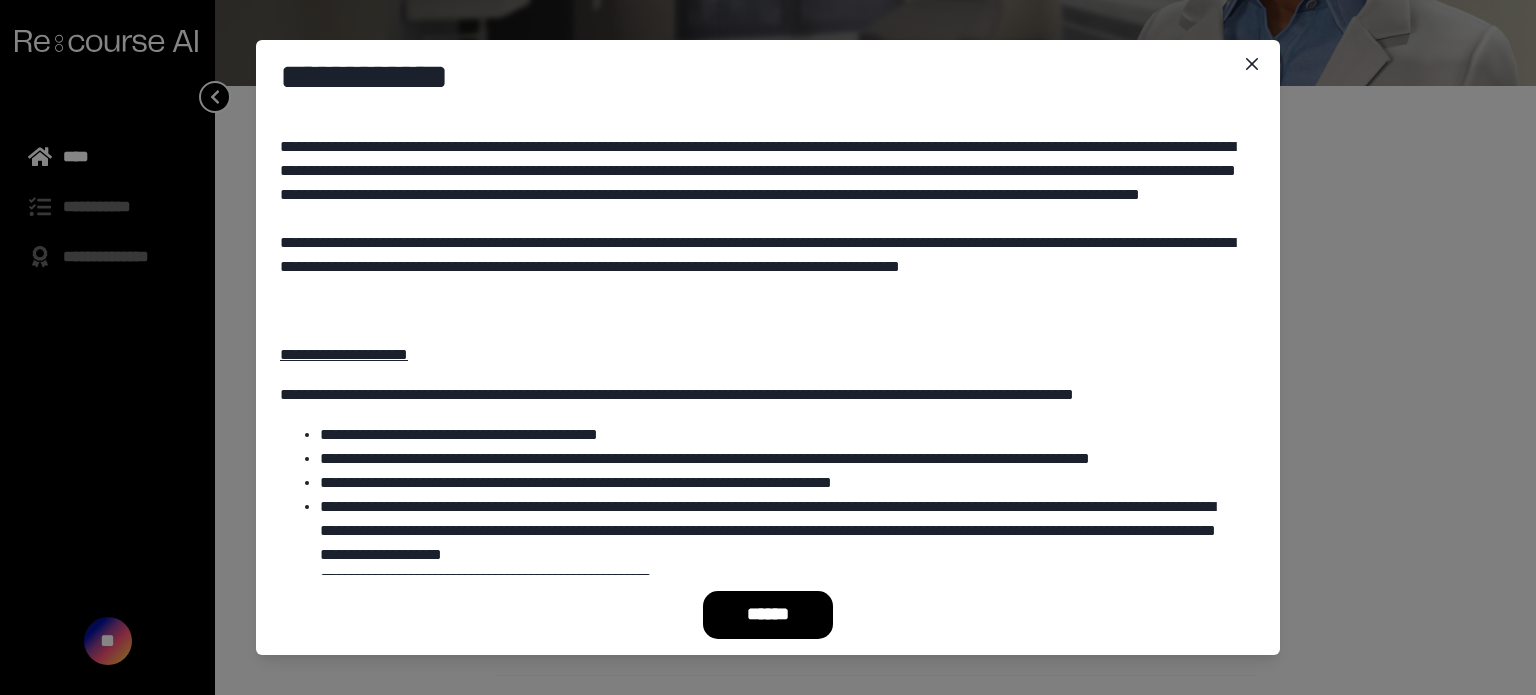 scroll, scrollTop: 100, scrollLeft: 0, axis: vertical 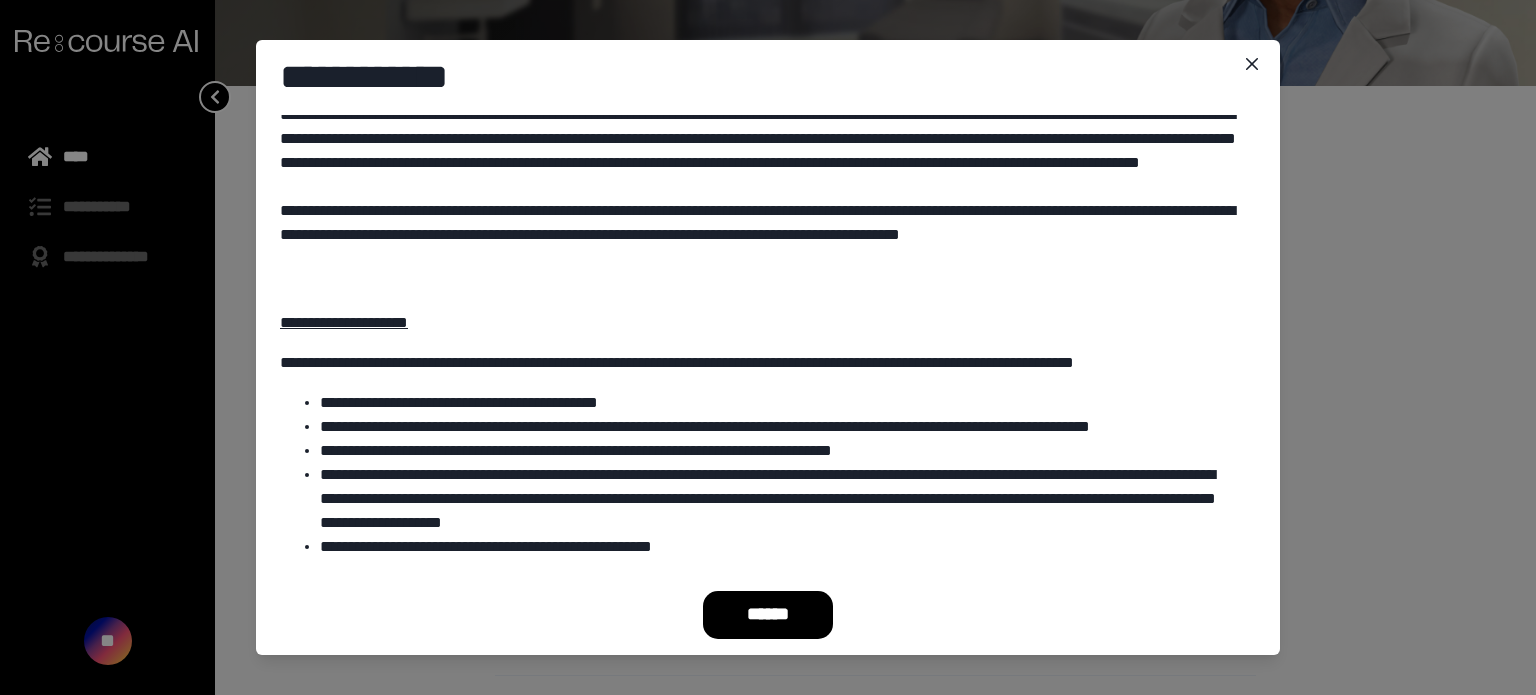 click on "******" at bounding box center (768, 615) 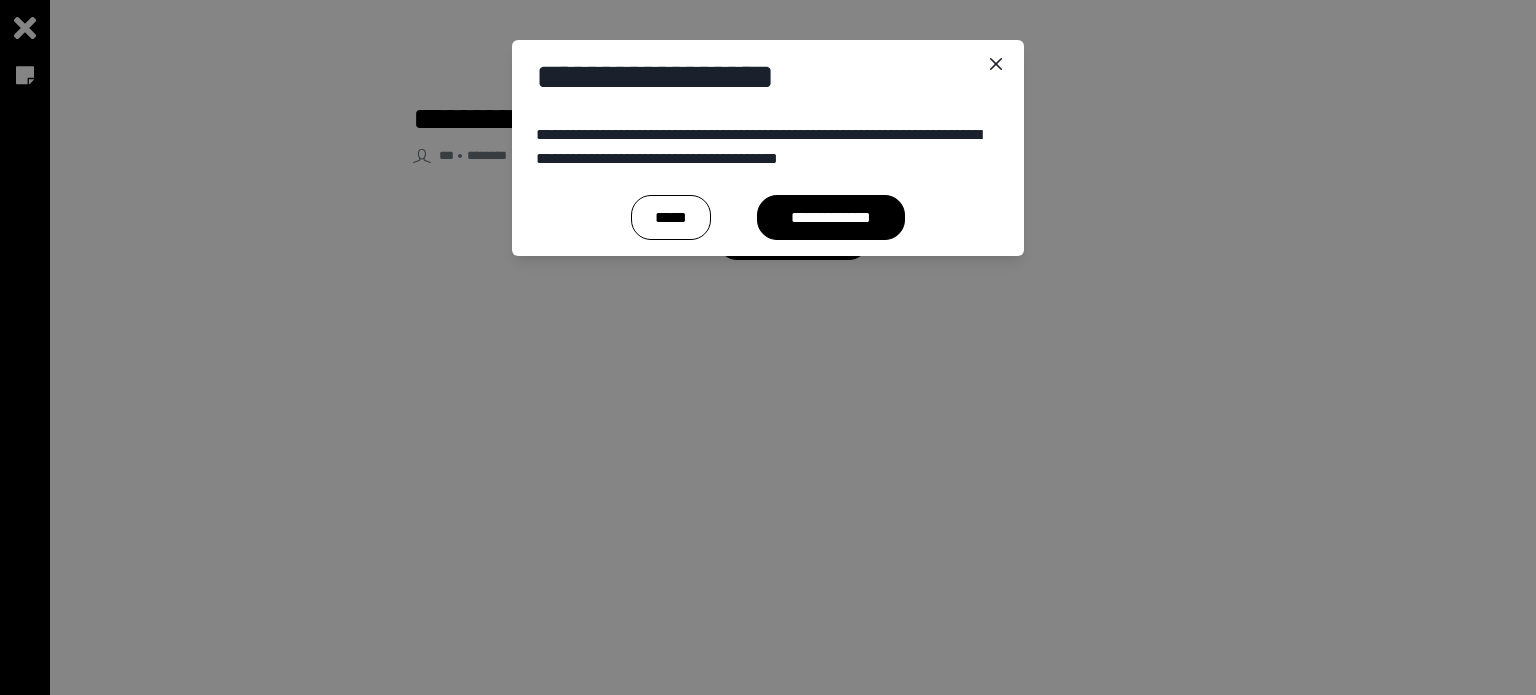 click on "**********" at bounding box center [830, 217] 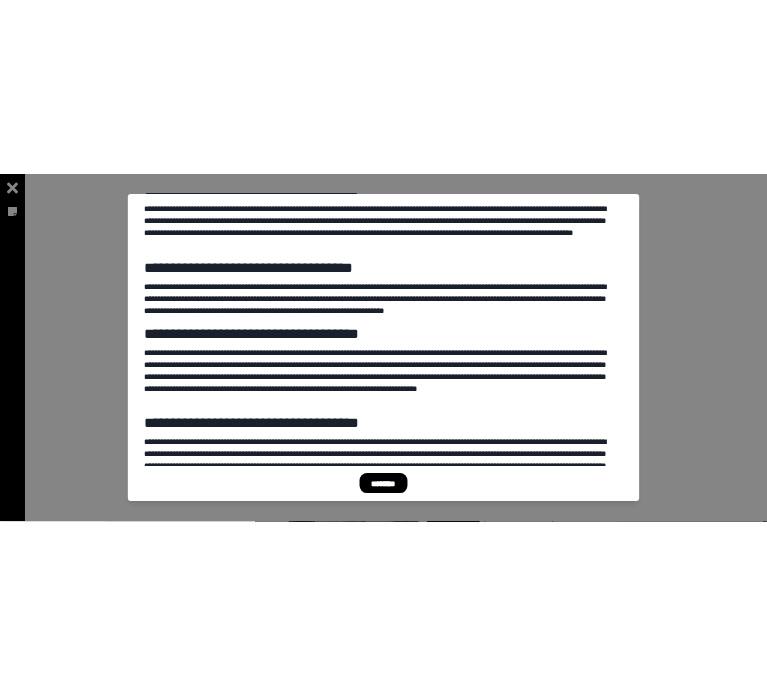scroll, scrollTop: 400, scrollLeft: 0, axis: vertical 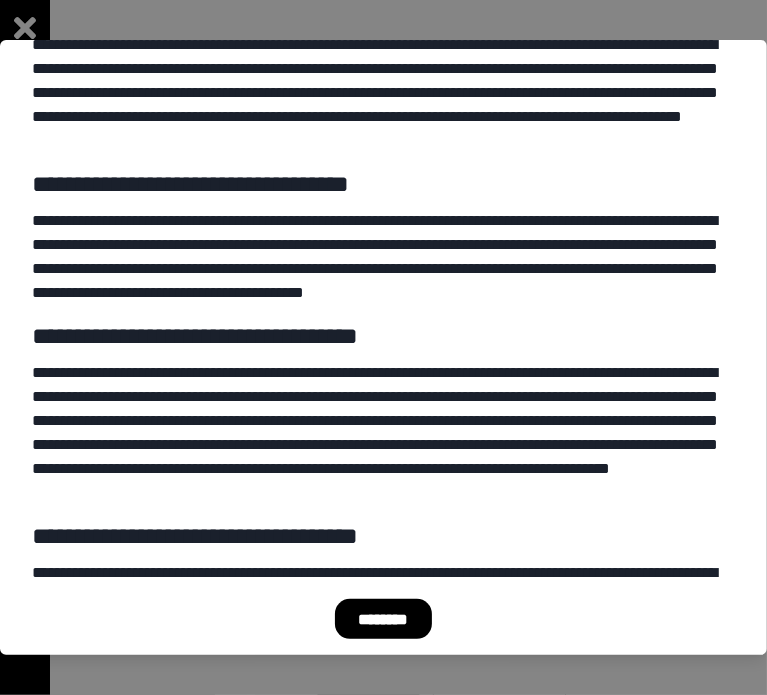 click on "********" at bounding box center (383, 619) 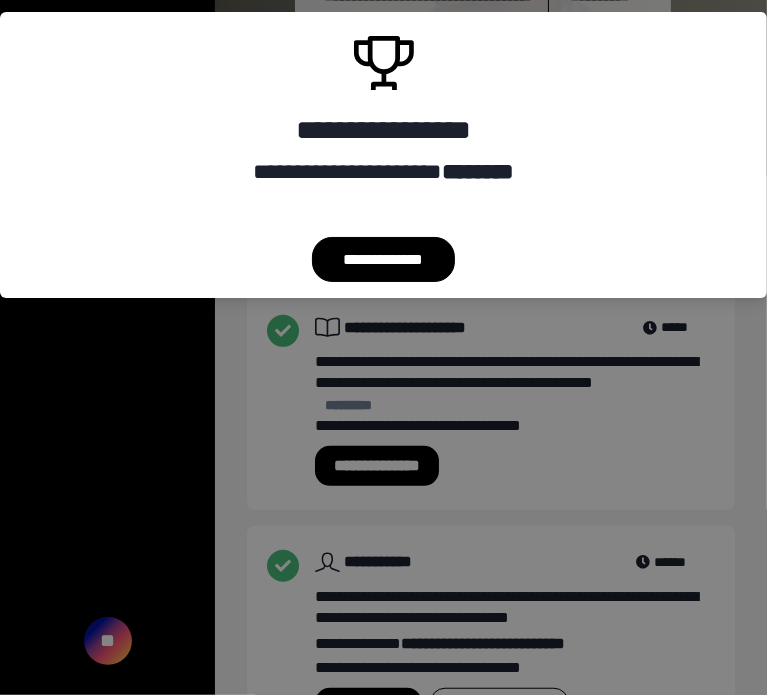 click on "**********" at bounding box center (383, 347) 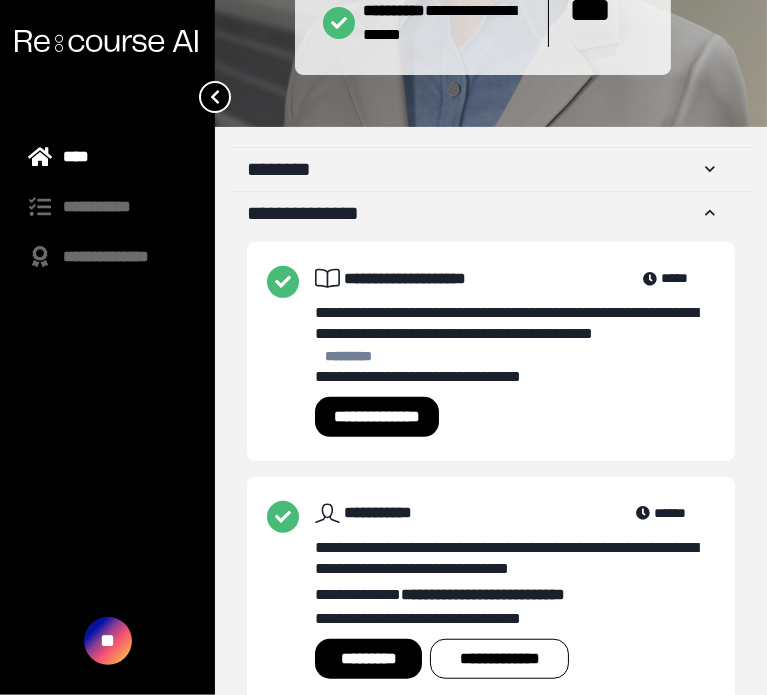 scroll, scrollTop: 396, scrollLeft: 0, axis: vertical 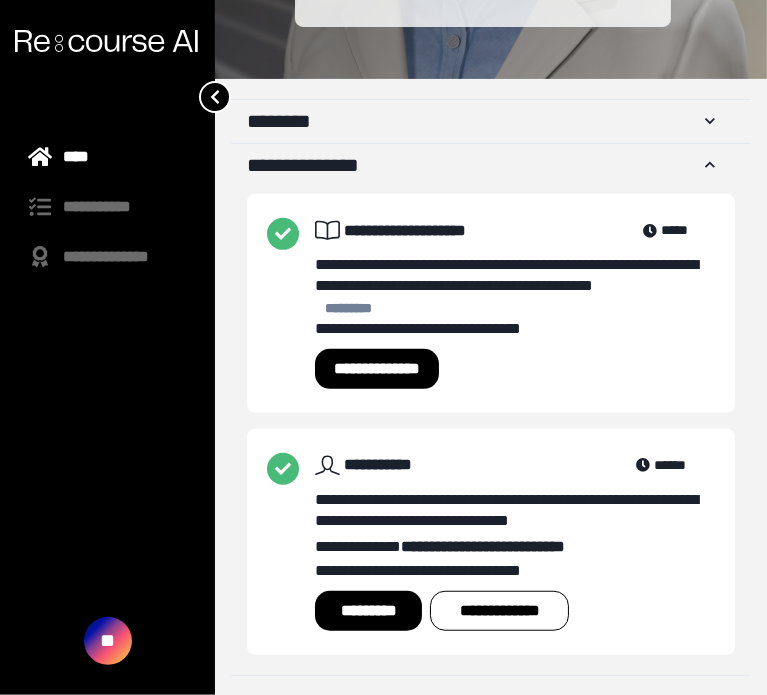 click on "*********" at bounding box center (368, 611) 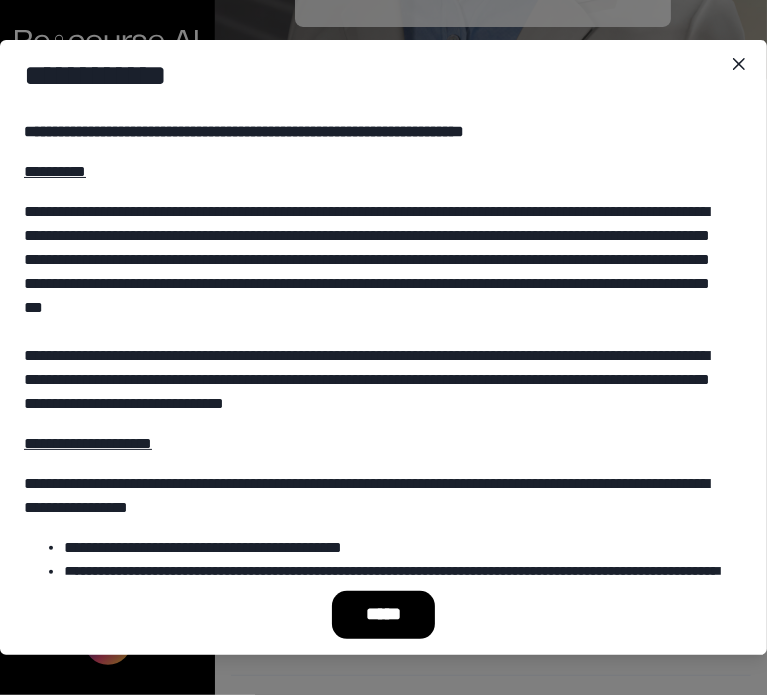 click on "*****" at bounding box center (384, 615) 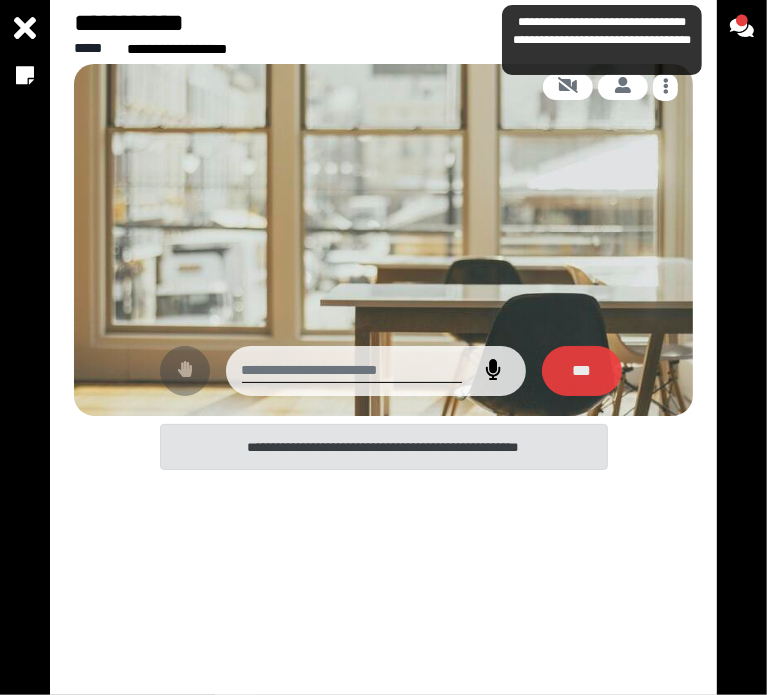 click at bounding box center (185, 371) 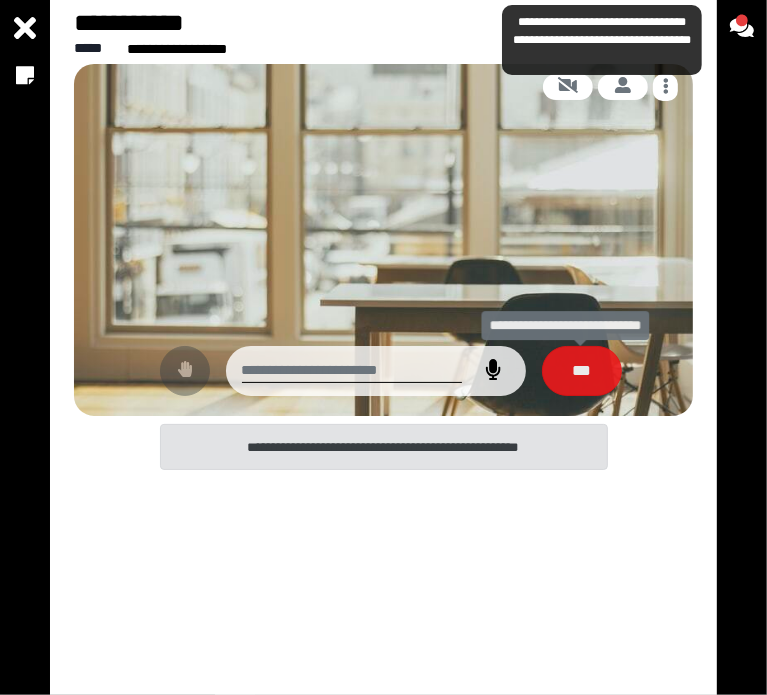 click on "***" at bounding box center [582, 371] 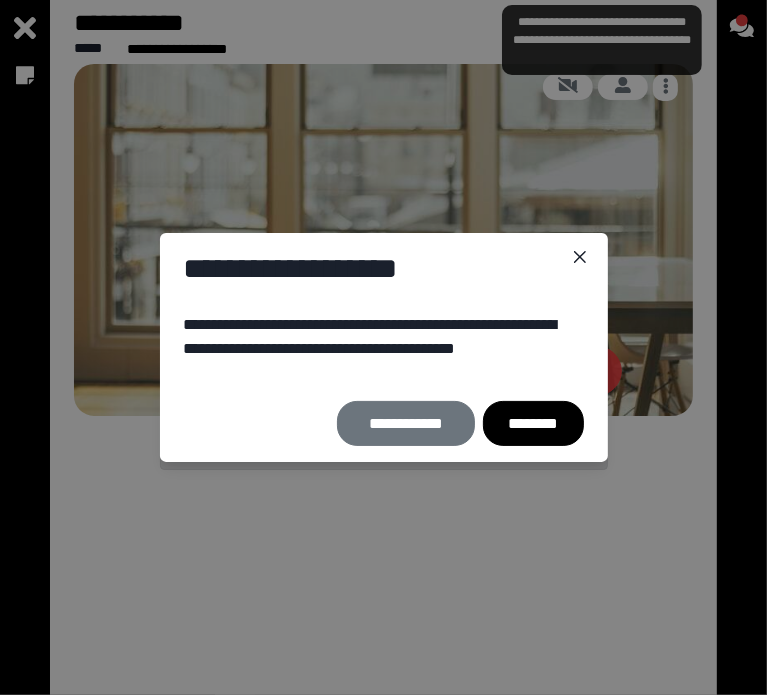 click on "********" at bounding box center (533, 423) 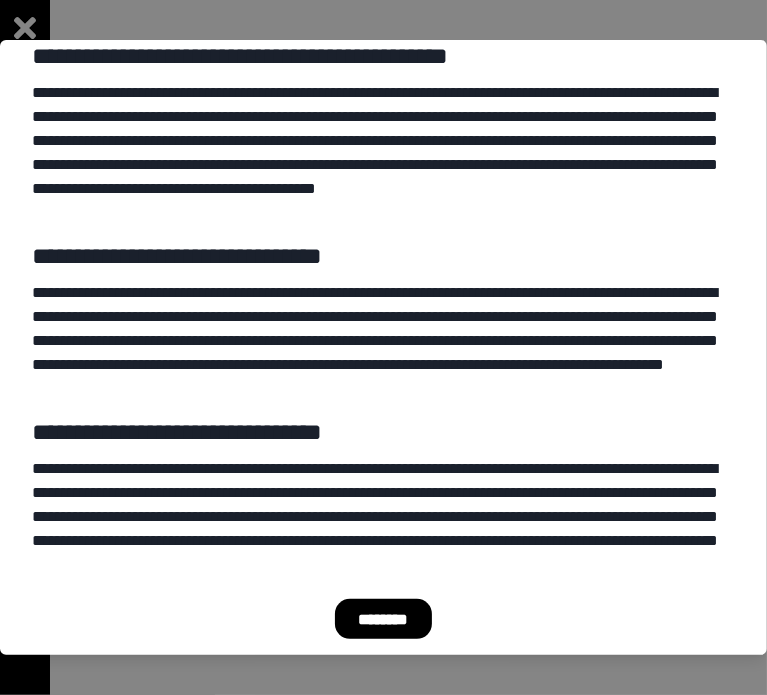 scroll, scrollTop: 2384, scrollLeft: 0, axis: vertical 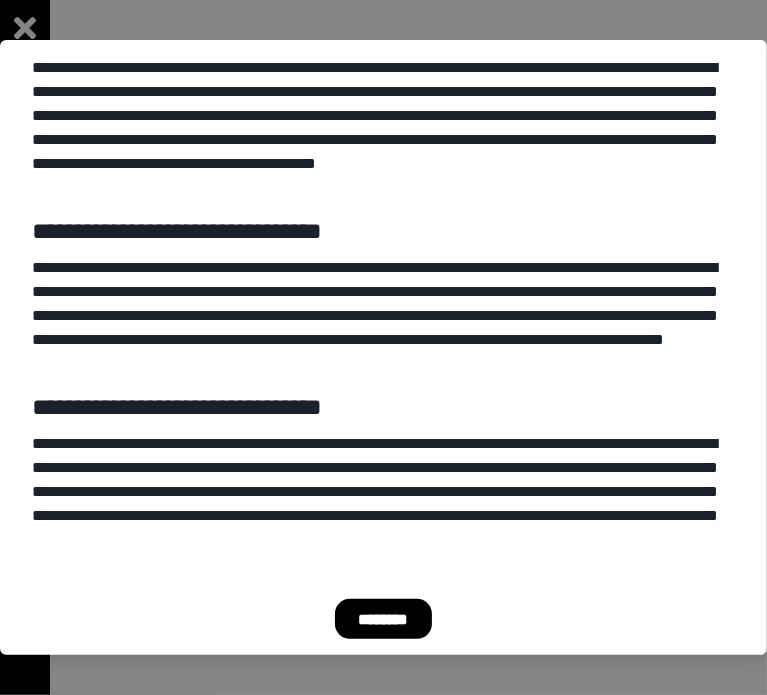 click on "********" at bounding box center (383, 619) 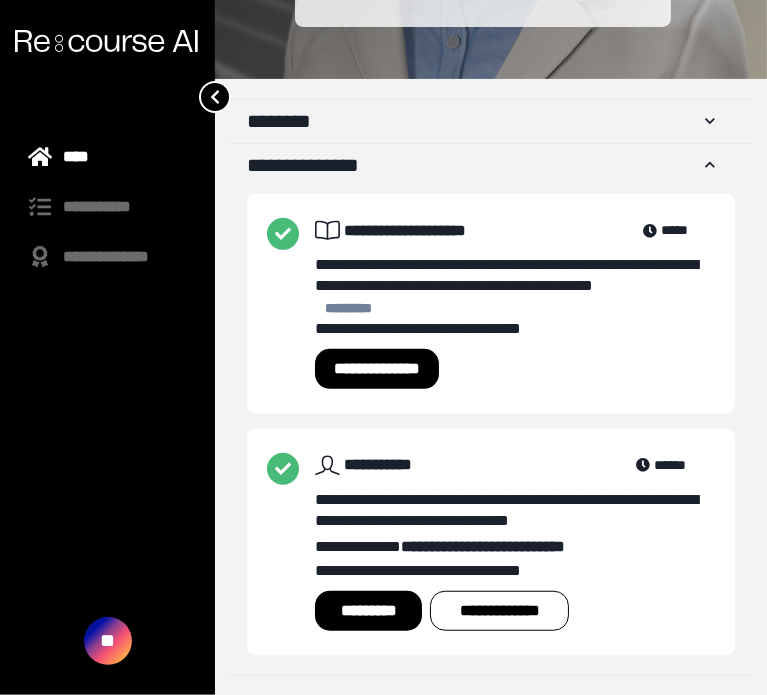 click on "*********" at bounding box center (368, 611) 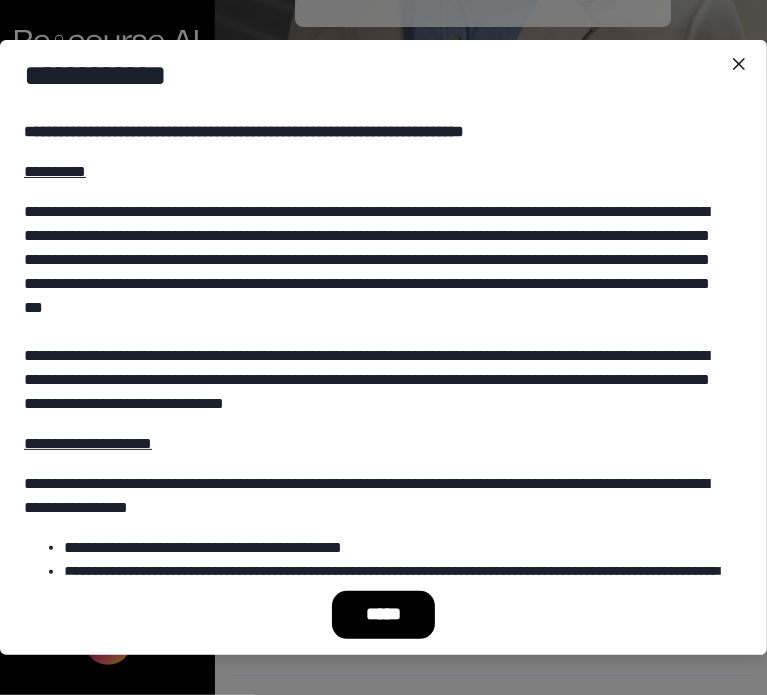 click on "*****" at bounding box center (384, 615) 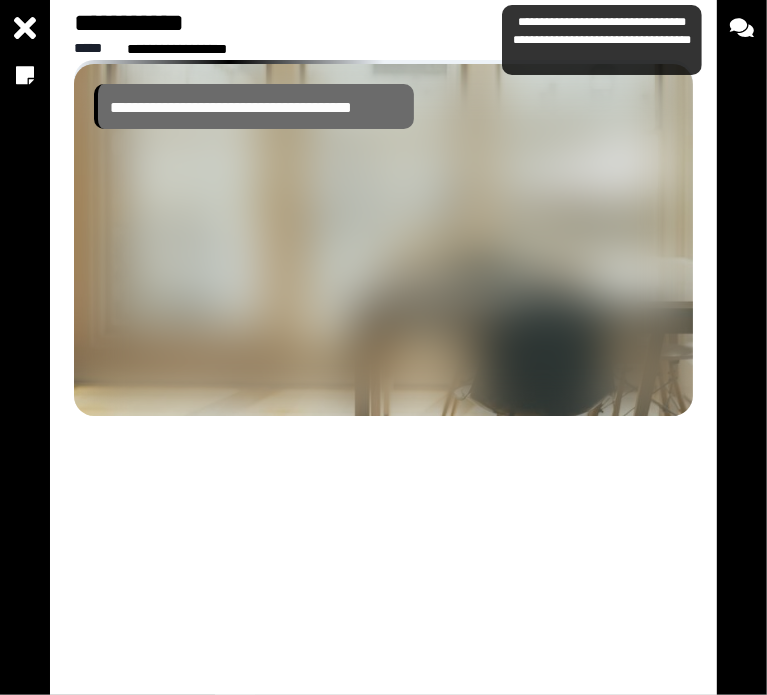 drag, startPoint x: 445, startPoint y: 322, endPoint x: 444, endPoint y: 335, distance: 13.038404 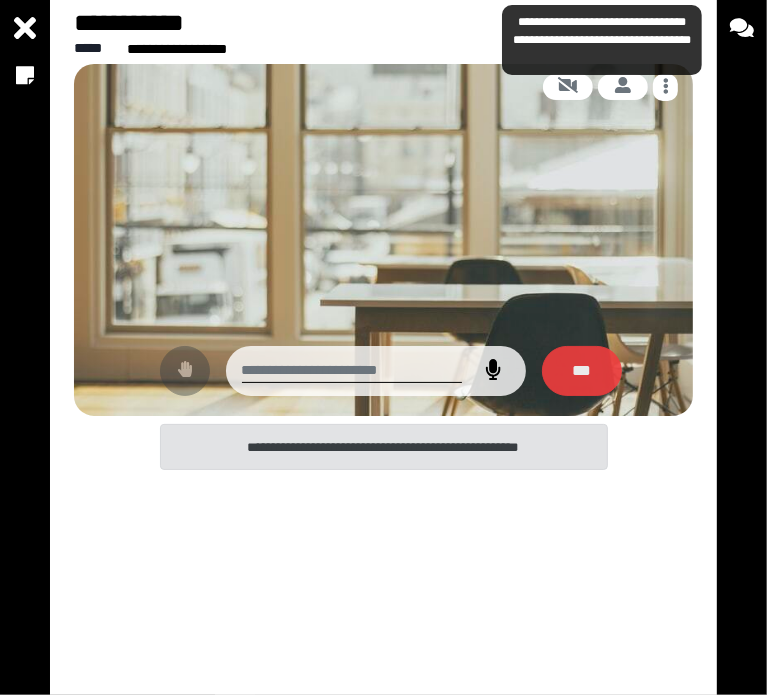 drag, startPoint x: 444, startPoint y: 335, endPoint x: 260, endPoint y: 544, distance: 278.45465 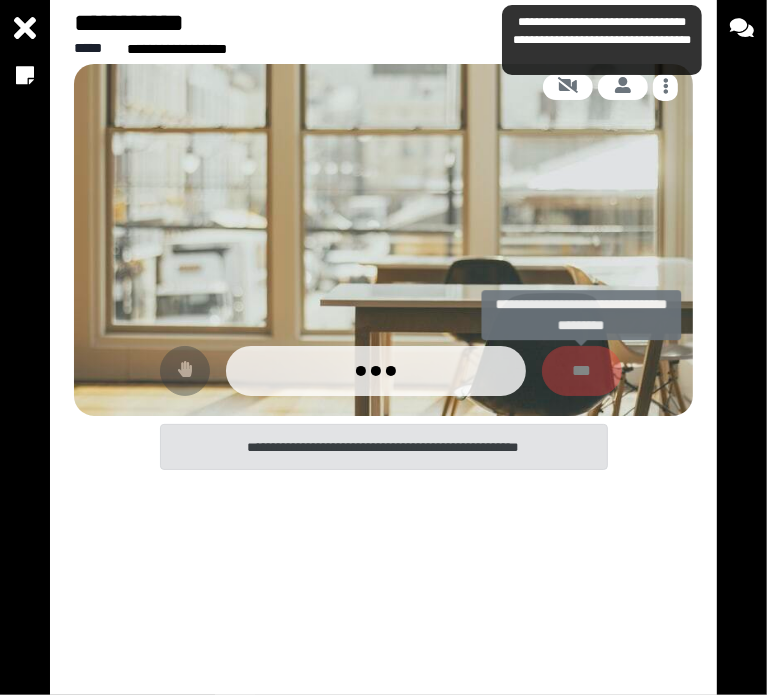 click on "***" at bounding box center [582, 371] 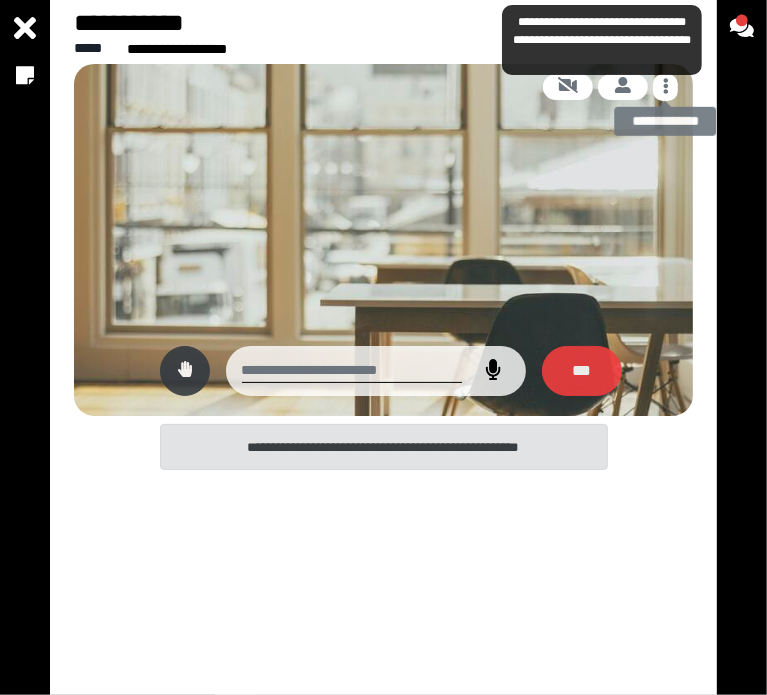 click at bounding box center [665, 86] 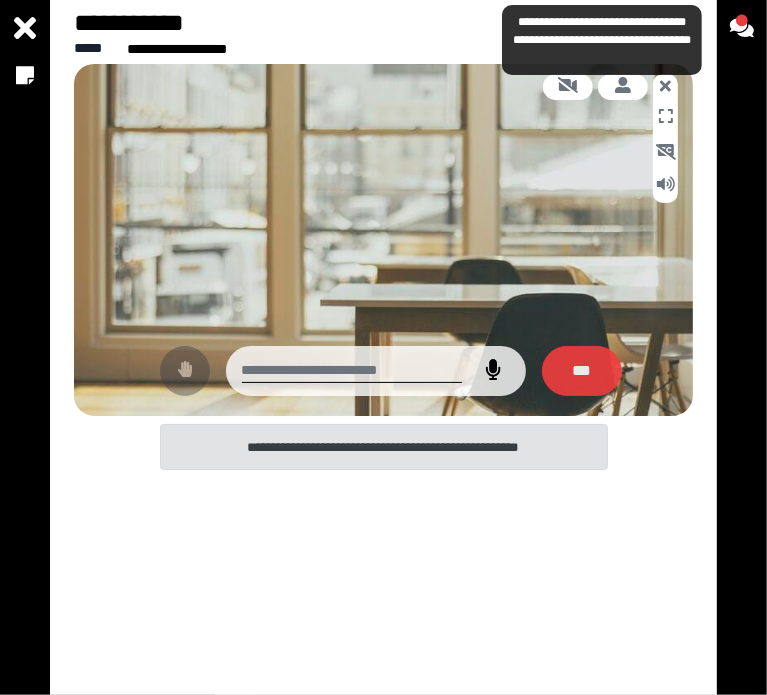type 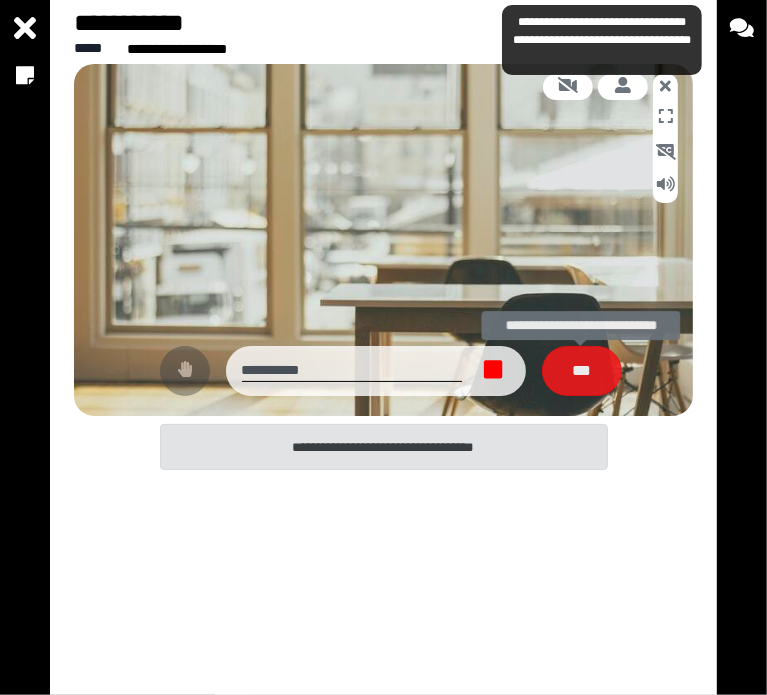 click on "***" at bounding box center (582, 371) 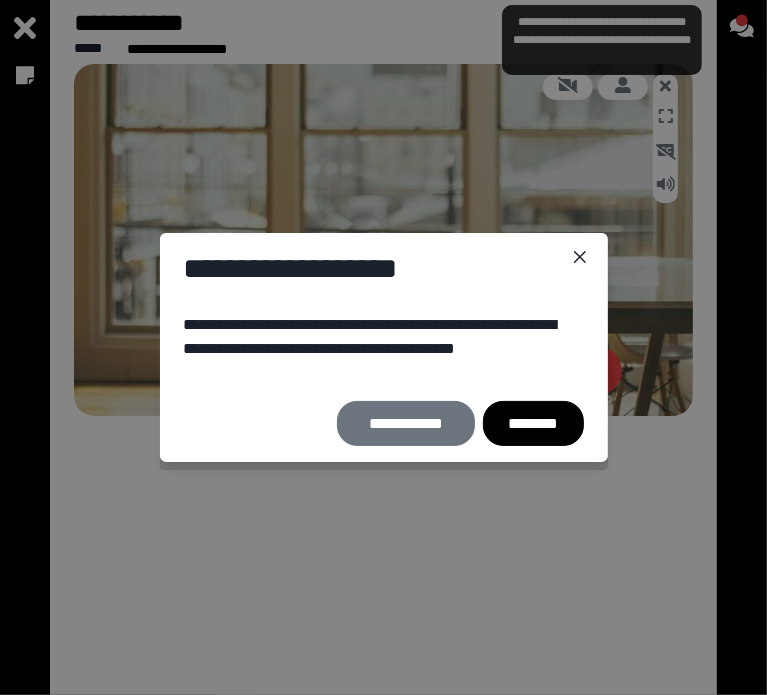 click on "********" at bounding box center (533, 423) 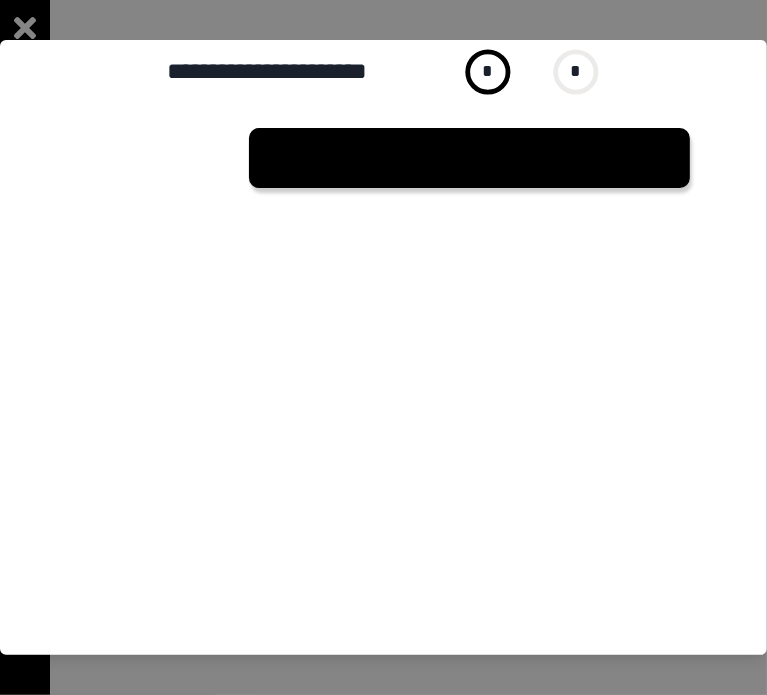 click on "**********" at bounding box center (383, 347) 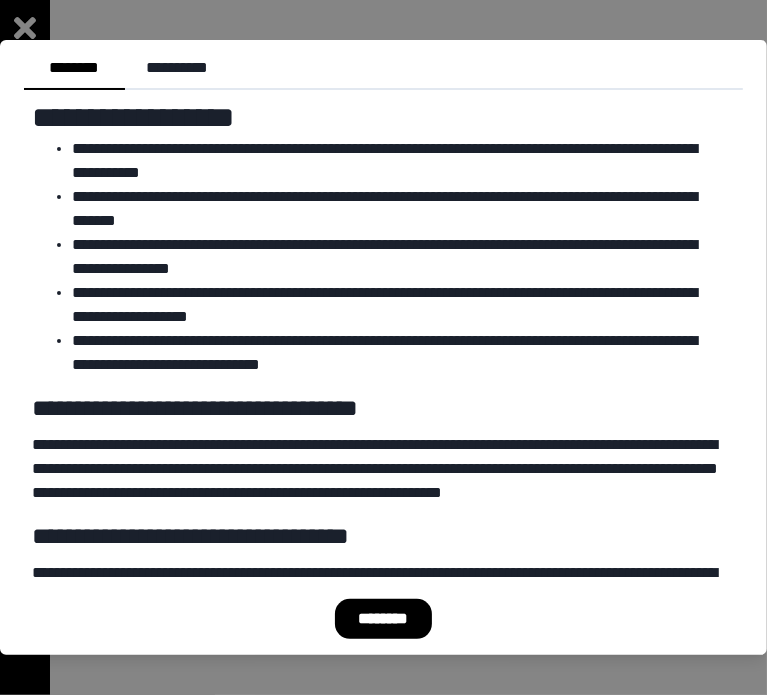 click on "********" at bounding box center [383, 619] 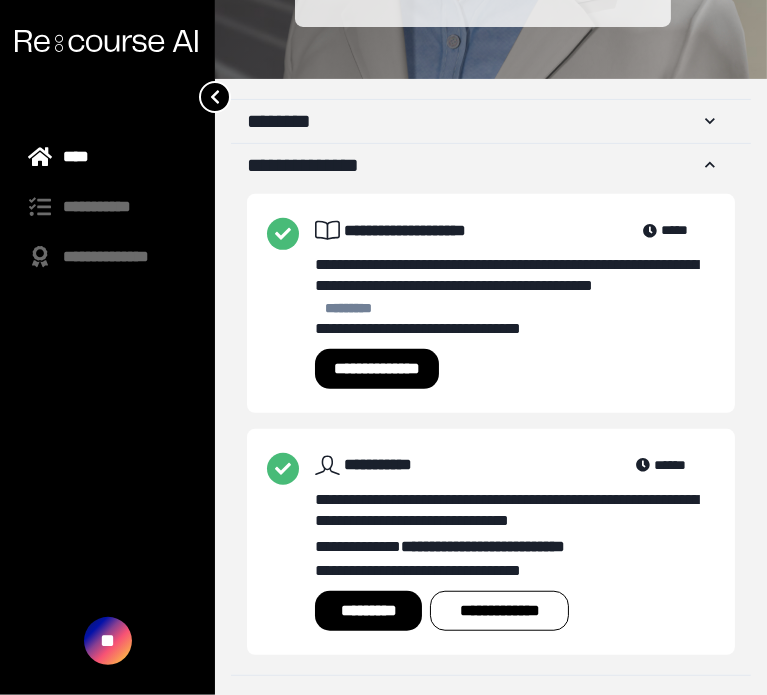 click on "*********" at bounding box center [368, 611] 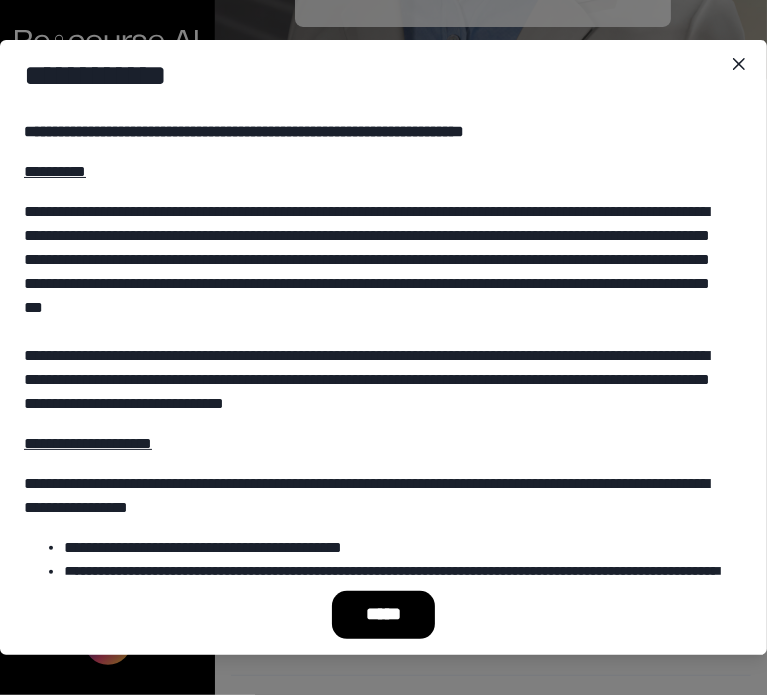 click on "*****" at bounding box center (384, 615) 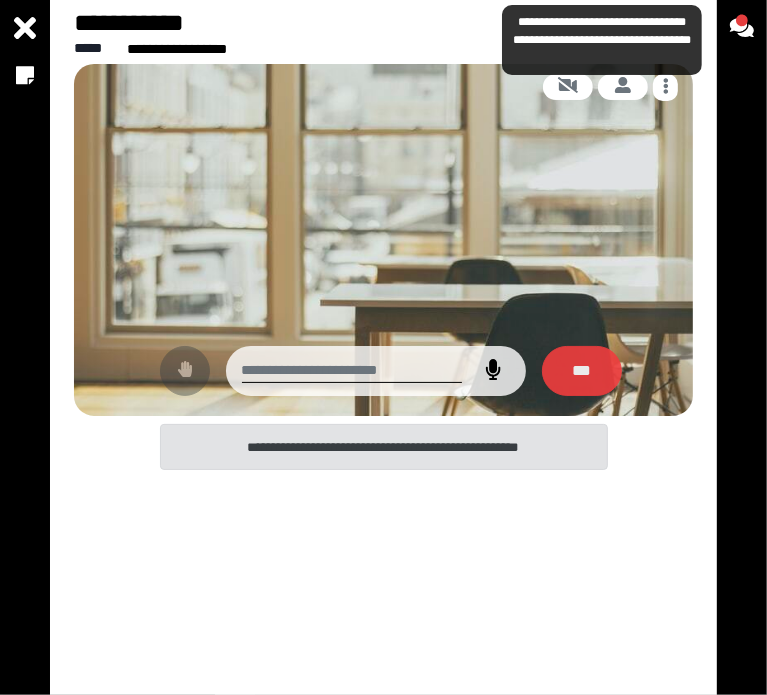 drag, startPoint x: 188, startPoint y: 375, endPoint x: 201, endPoint y: 343, distance: 34.539833 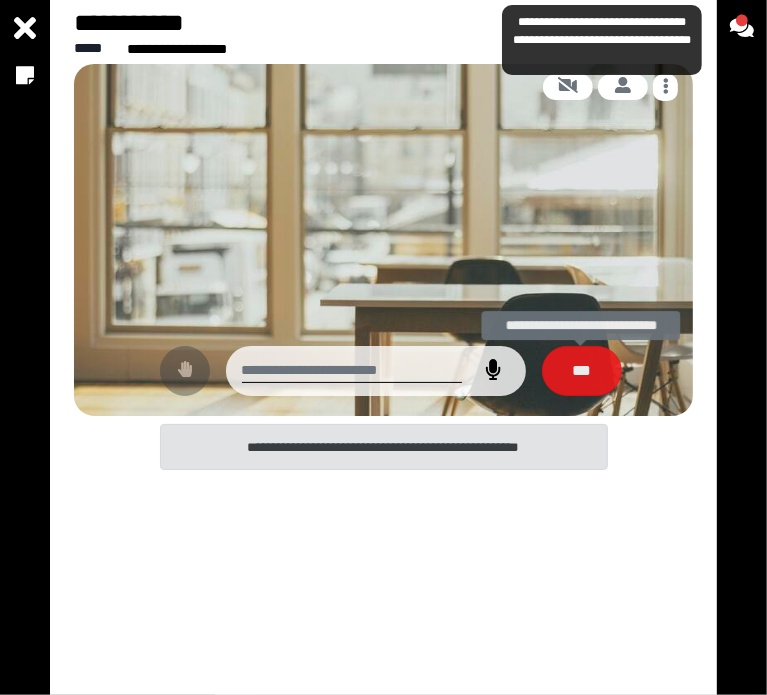 click on "***" at bounding box center (582, 371) 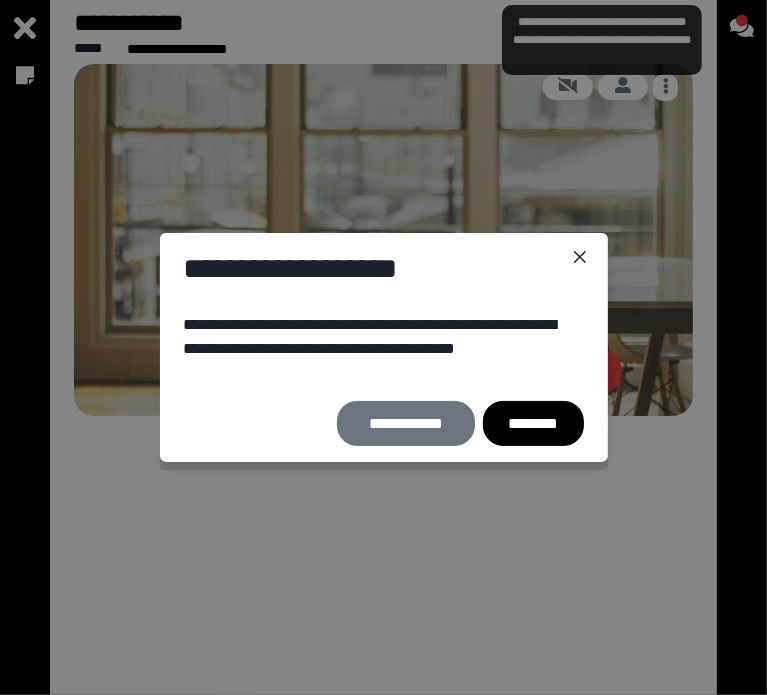 click on "********" at bounding box center [533, 423] 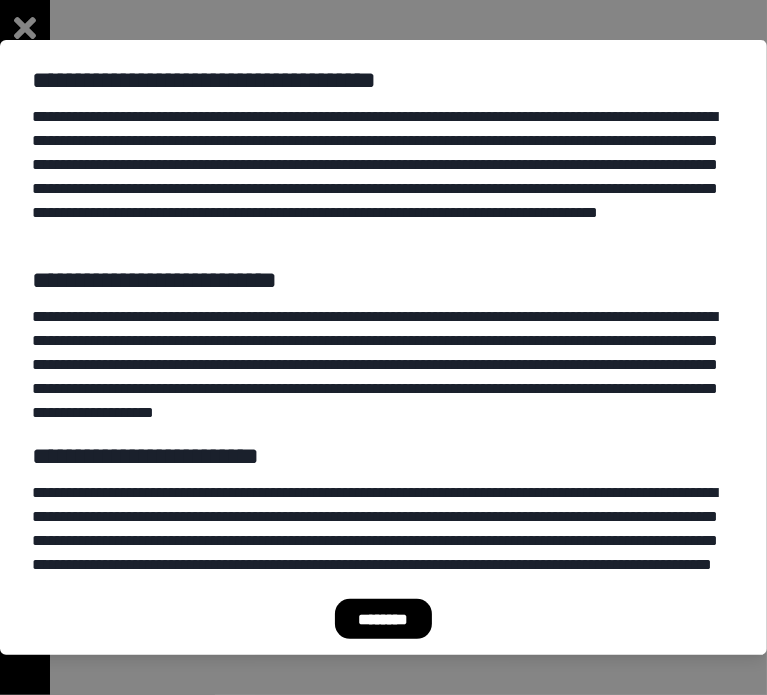 scroll, scrollTop: 1200, scrollLeft: 0, axis: vertical 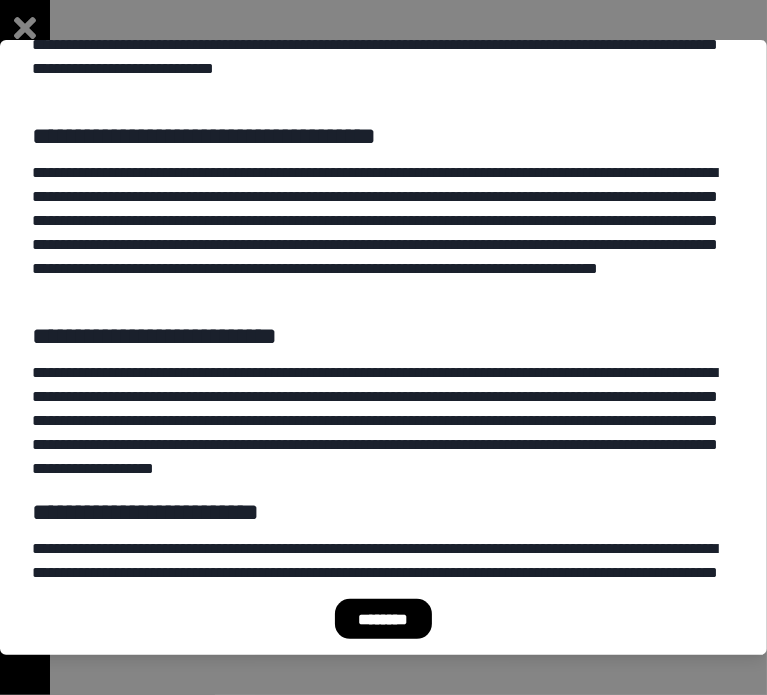 click on "********" at bounding box center [383, 619] 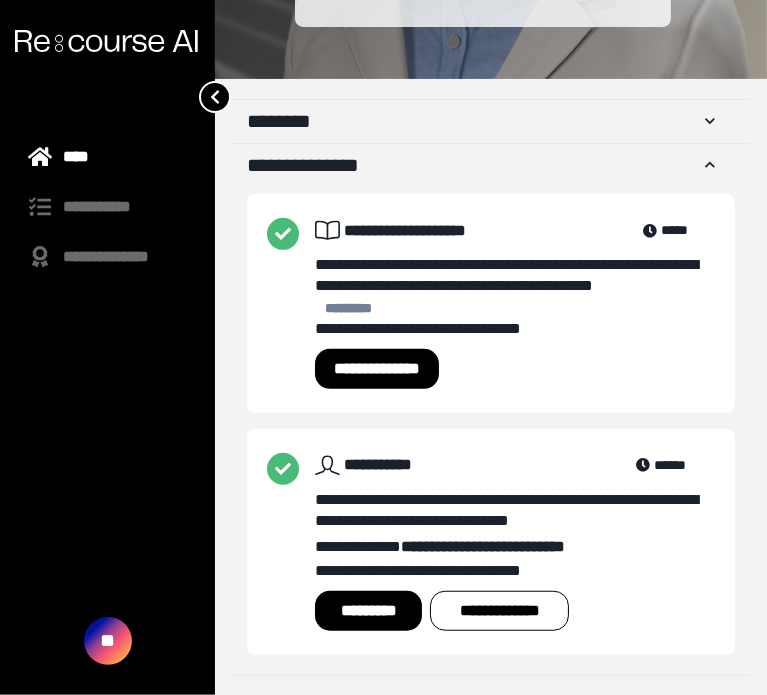 click on "*********" at bounding box center [368, 611] 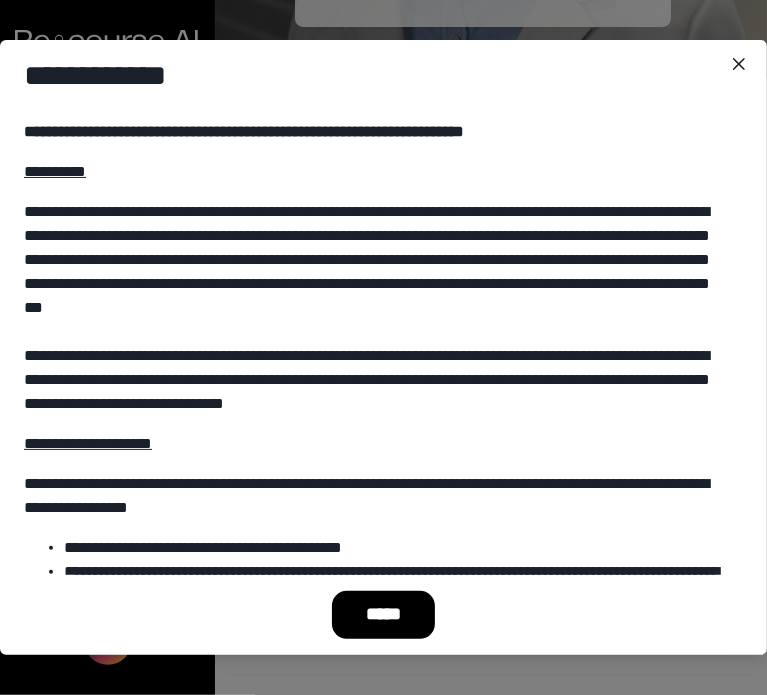 click on "*****" at bounding box center [384, 615] 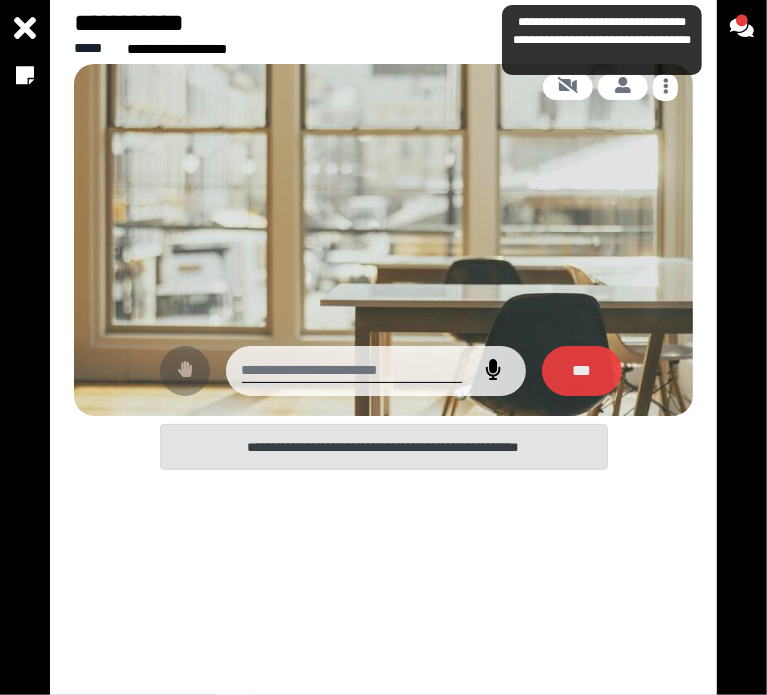 click at bounding box center (185, 371) 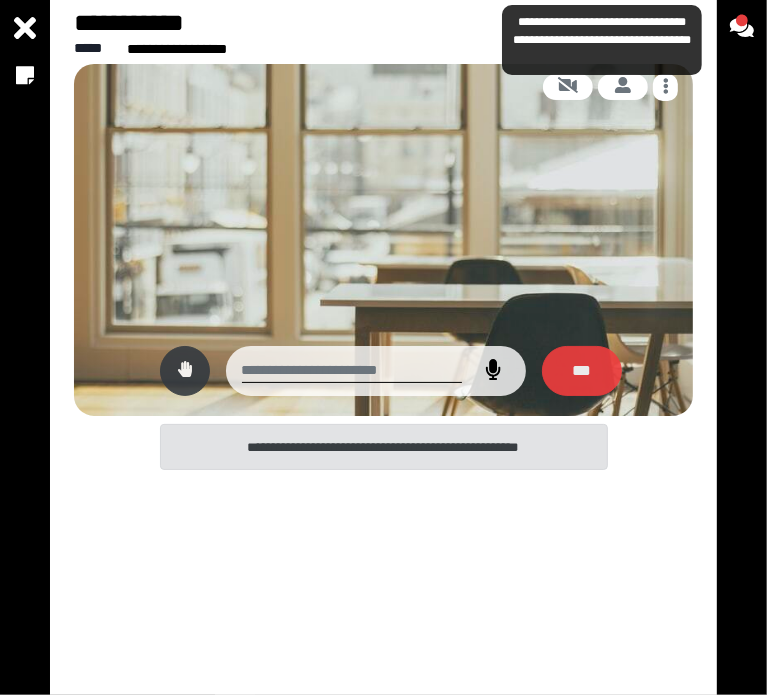 click on "**********" at bounding box center (383, 347) 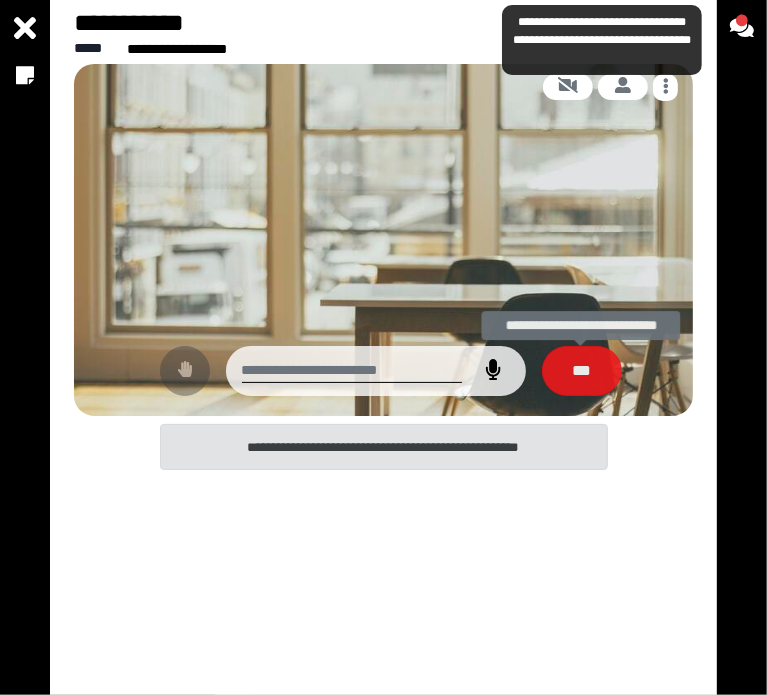 click on "***" at bounding box center (582, 371) 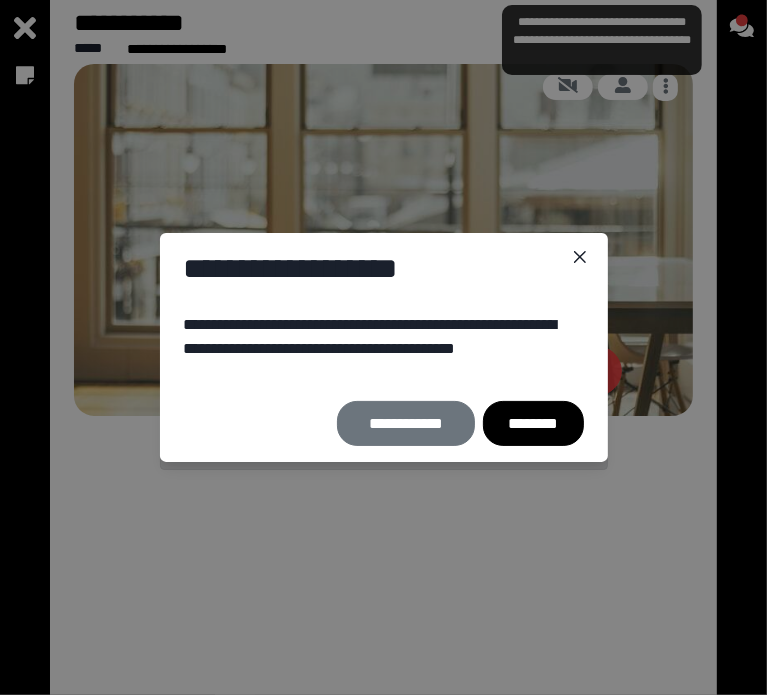 click on "********" at bounding box center [533, 423] 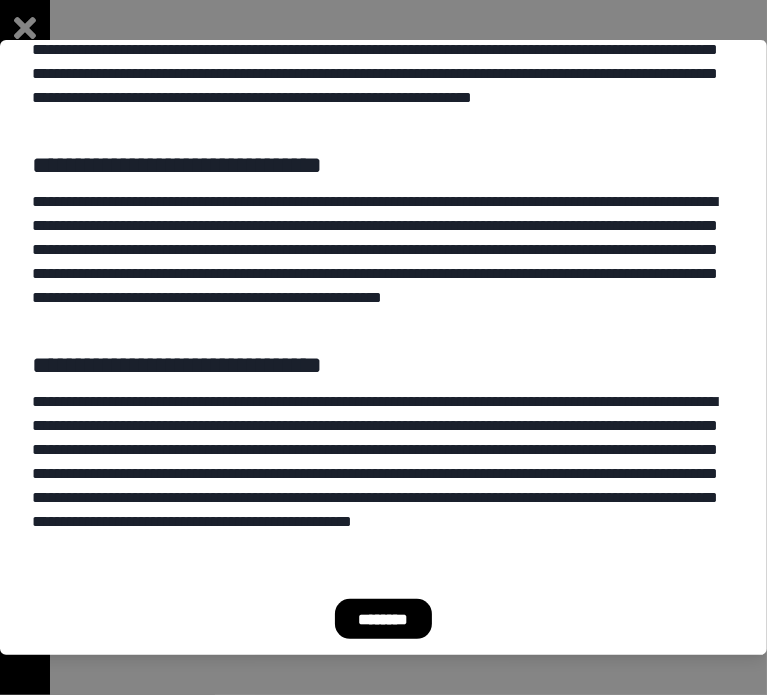 scroll, scrollTop: 2408, scrollLeft: 0, axis: vertical 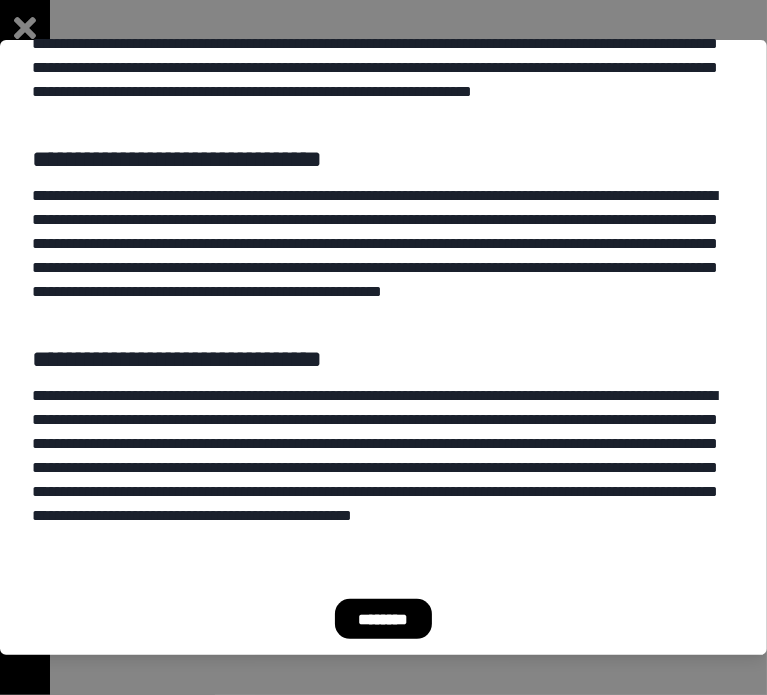 click on "********" at bounding box center [383, 619] 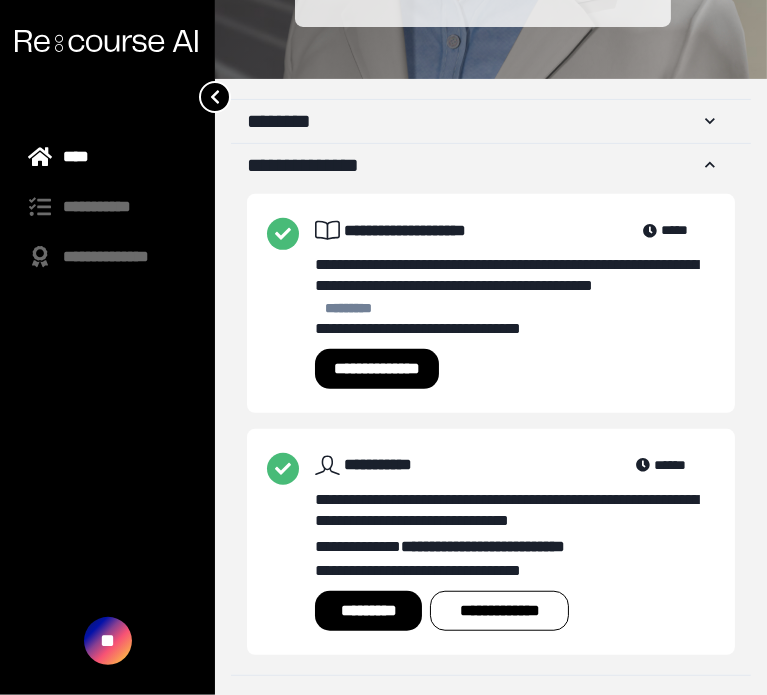click on "*********" at bounding box center (368, 611) 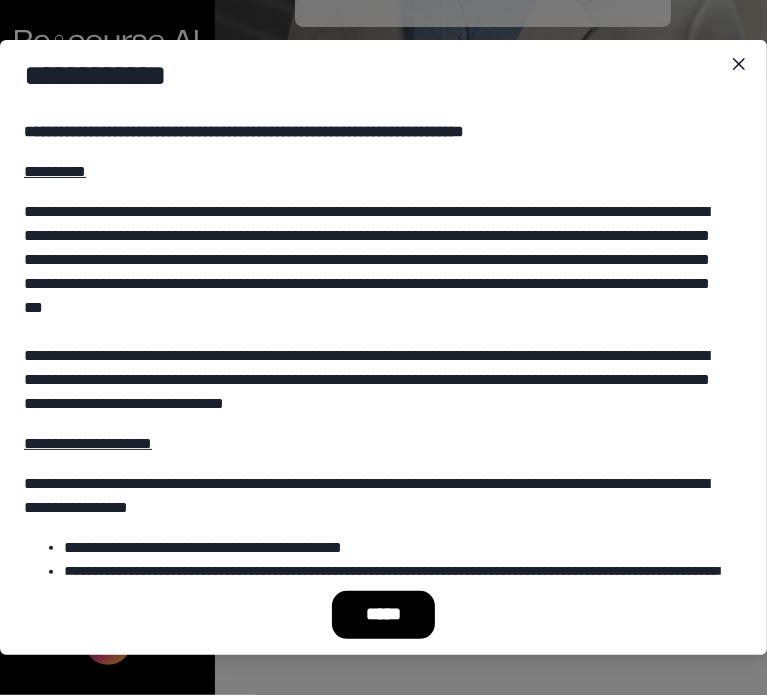 click on "*****" at bounding box center (384, 615) 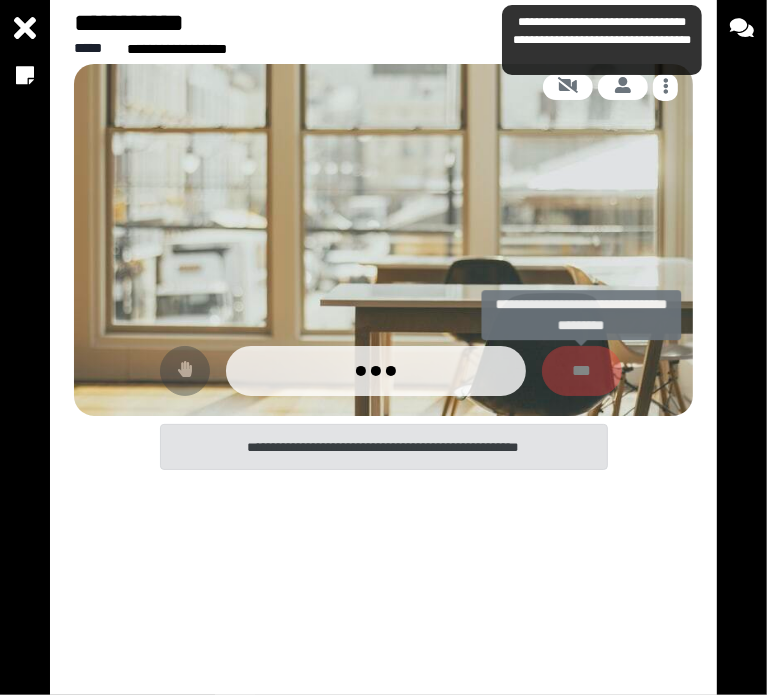 click on "***" at bounding box center (582, 371) 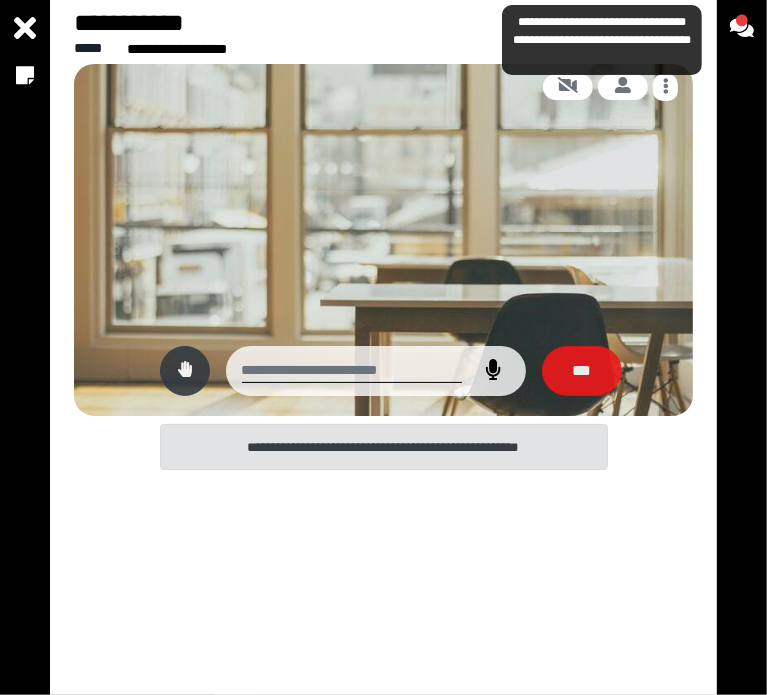 click on "***" at bounding box center [582, 371] 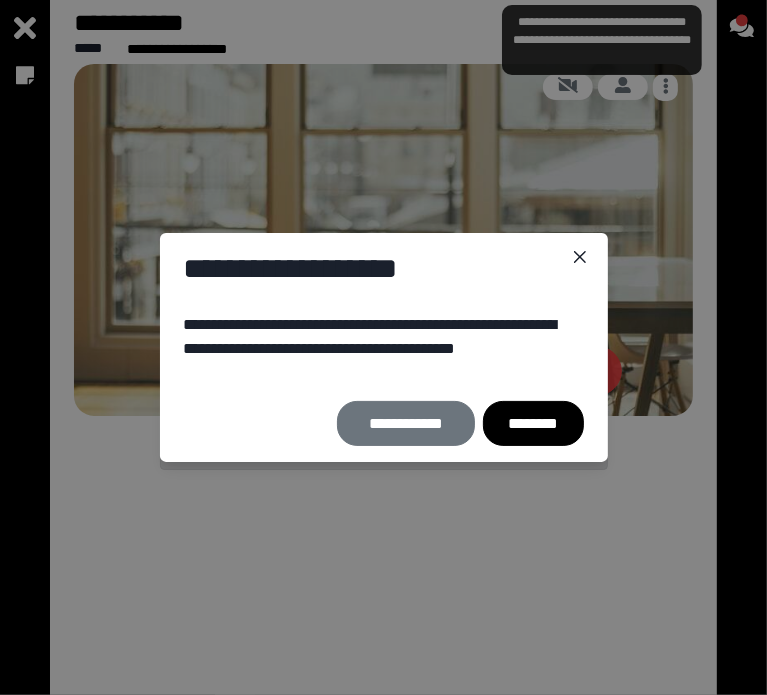 click on "********" at bounding box center (533, 423) 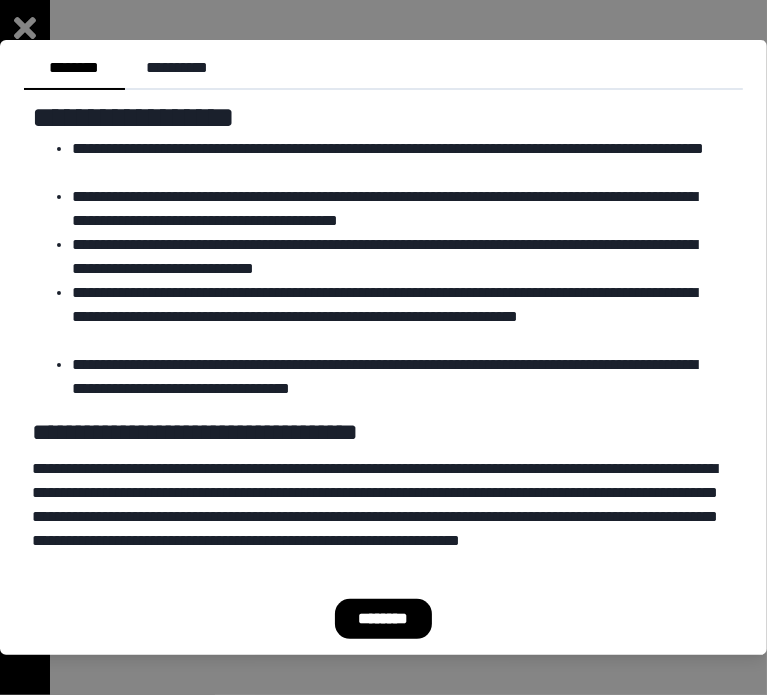 click on "********" at bounding box center [383, 619] 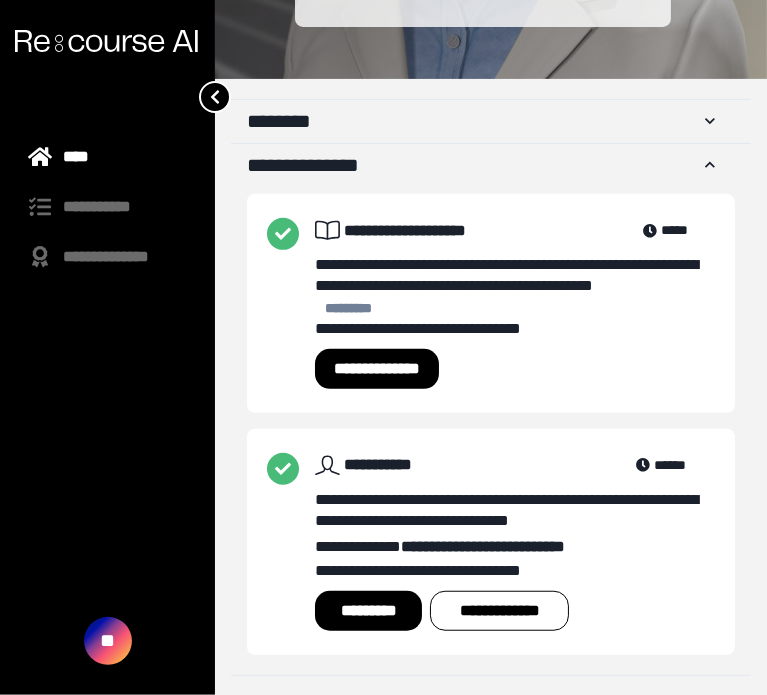 click on "*********" at bounding box center (368, 611) 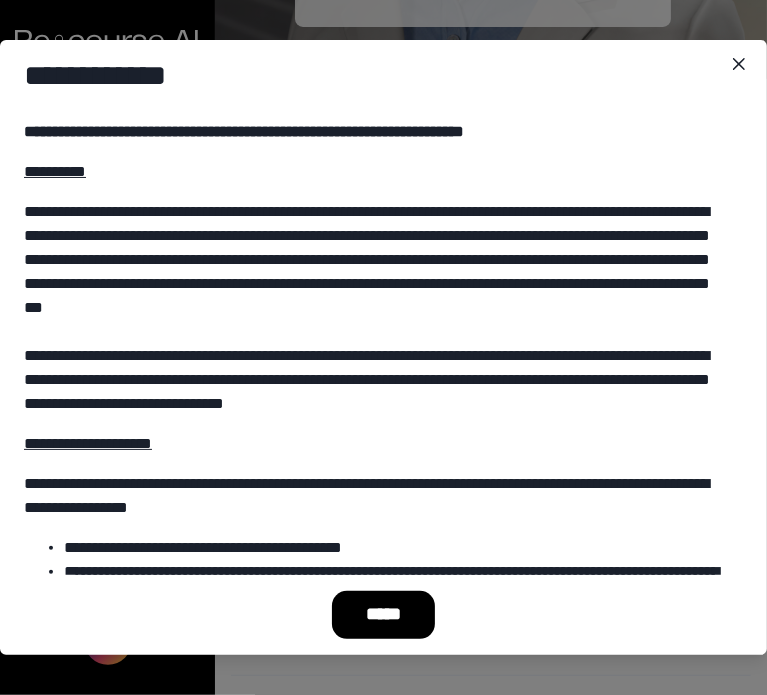 click on "*****" at bounding box center [384, 615] 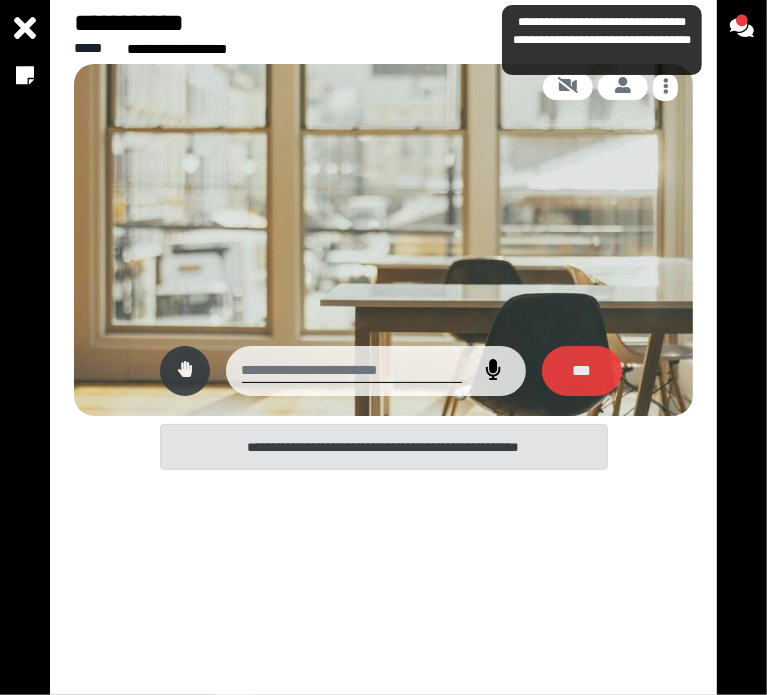 click on "**********" at bounding box center [383, 347] 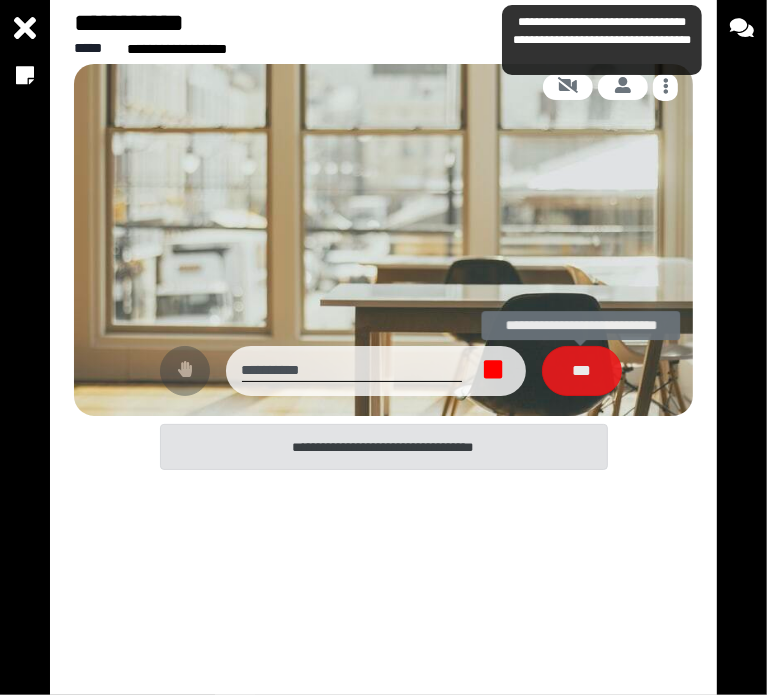 click on "***" at bounding box center [582, 371] 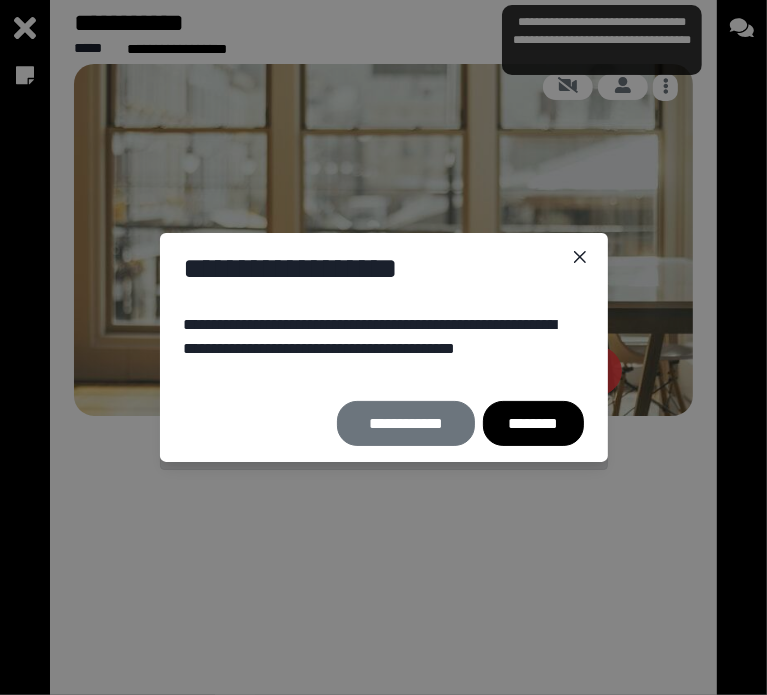 click on "********" at bounding box center [533, 423] 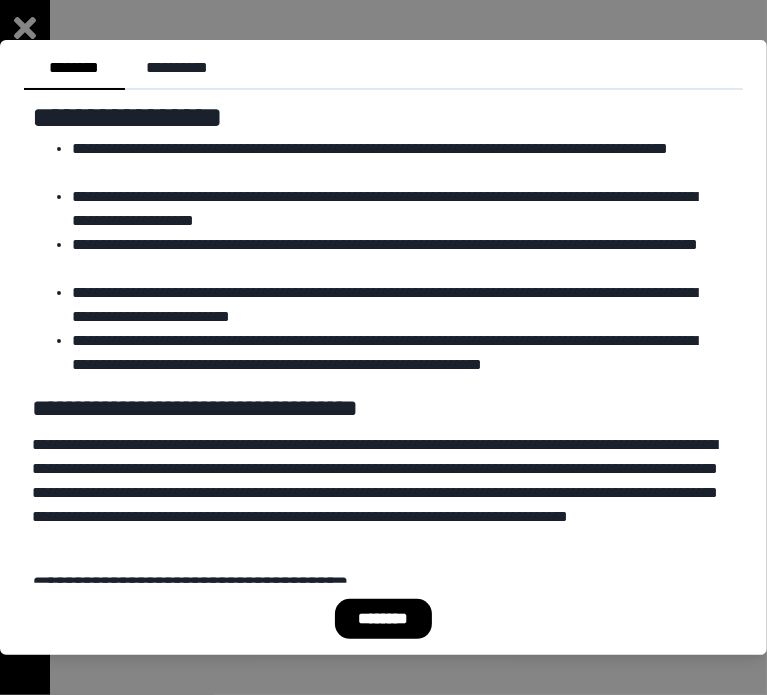 click on "********" at bounding box center (383, 619) 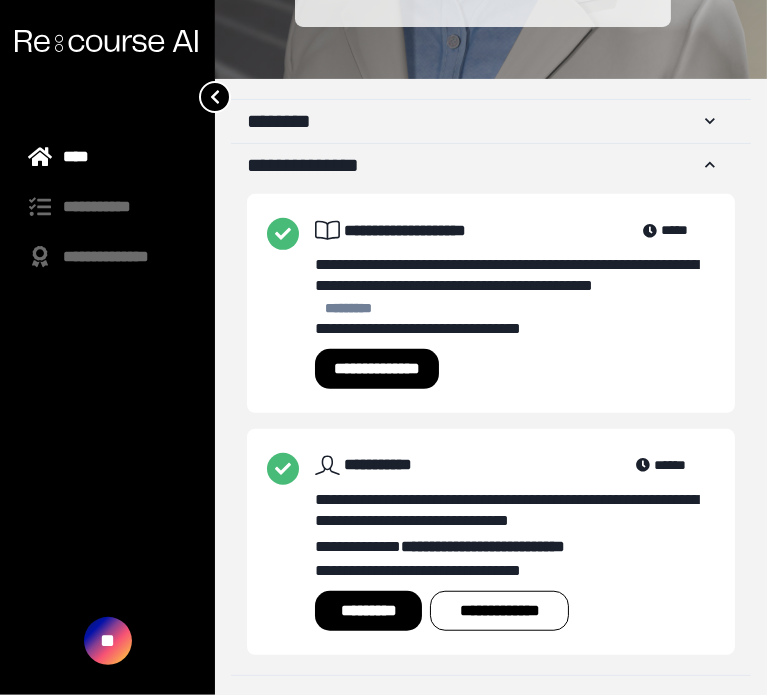click on "*********" at bounding box center (368, 611) 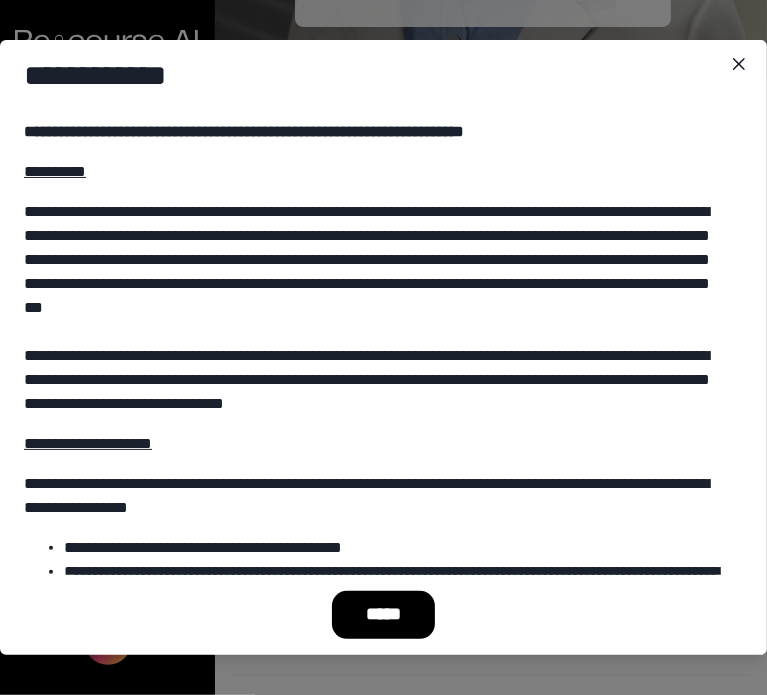 click on "*****" at bounding box center [384, 615] 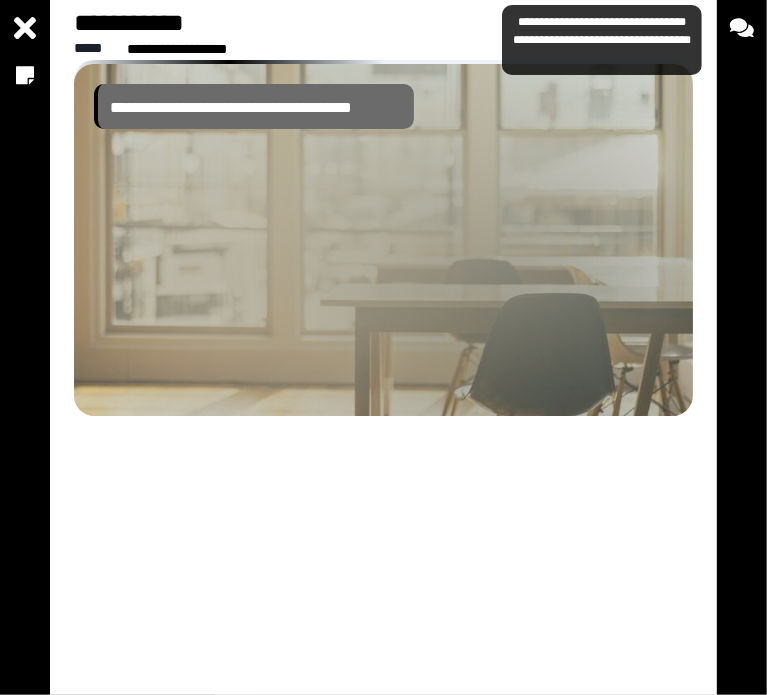 click on "[FIRST] [LAST] [EMAIL]" at bounding box center [383, 347] 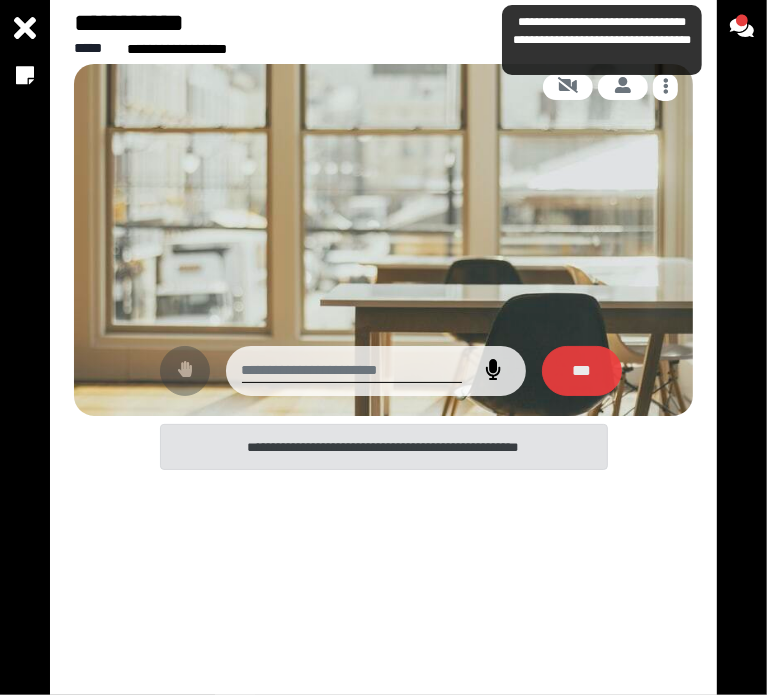 type on "**********" 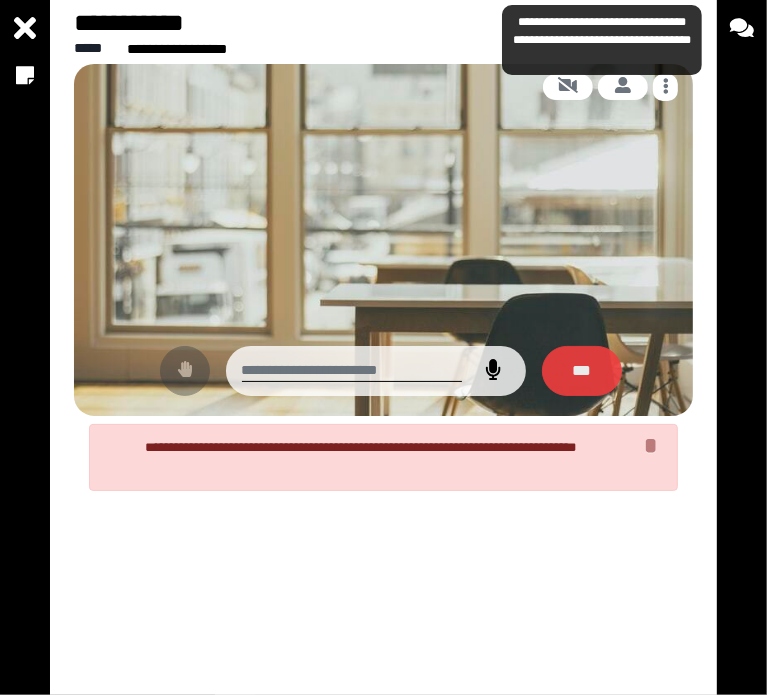 click on "[FIRST] [LAST] [STREET] [CITY] [STATE] [ZIP]" at bounding box center [383, 347] 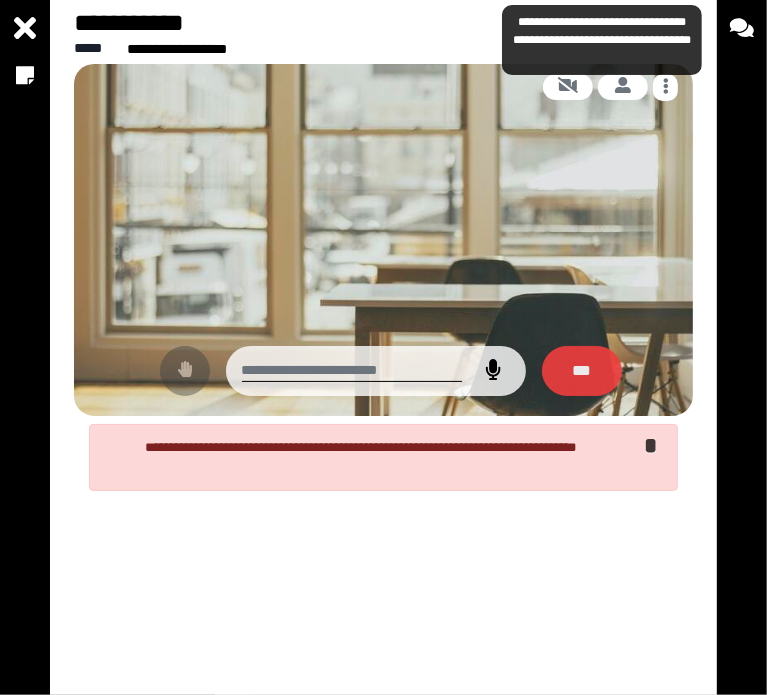 click on "*" at bounding box center [650, 445] 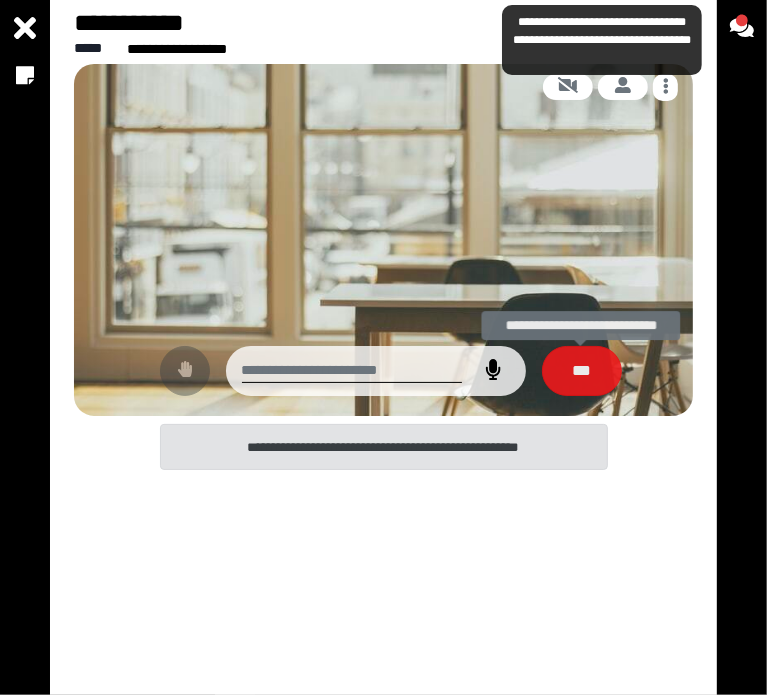 click on "***" at bounding box center (582, 371) 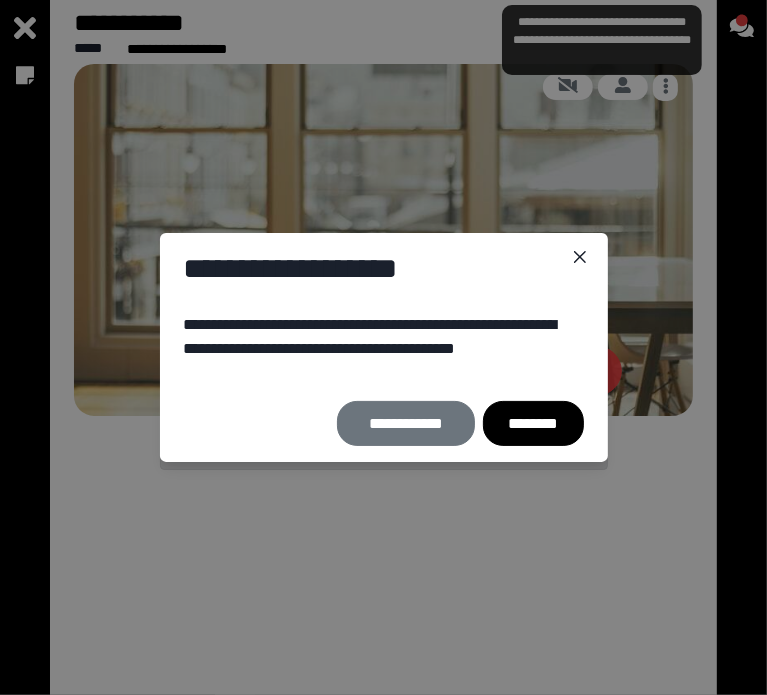 click on "********" at bounding box center (533, 423) 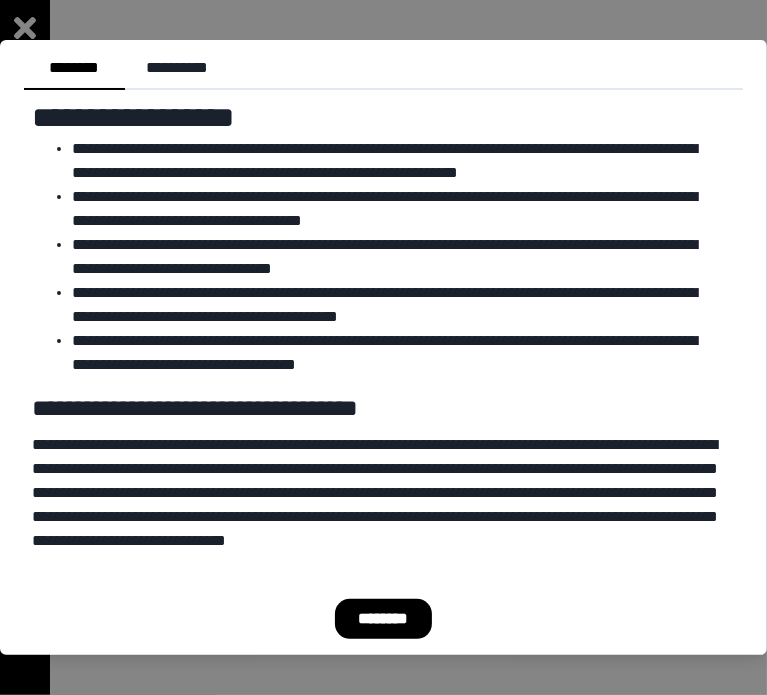 click on "********" at bounding box center (383, 619) 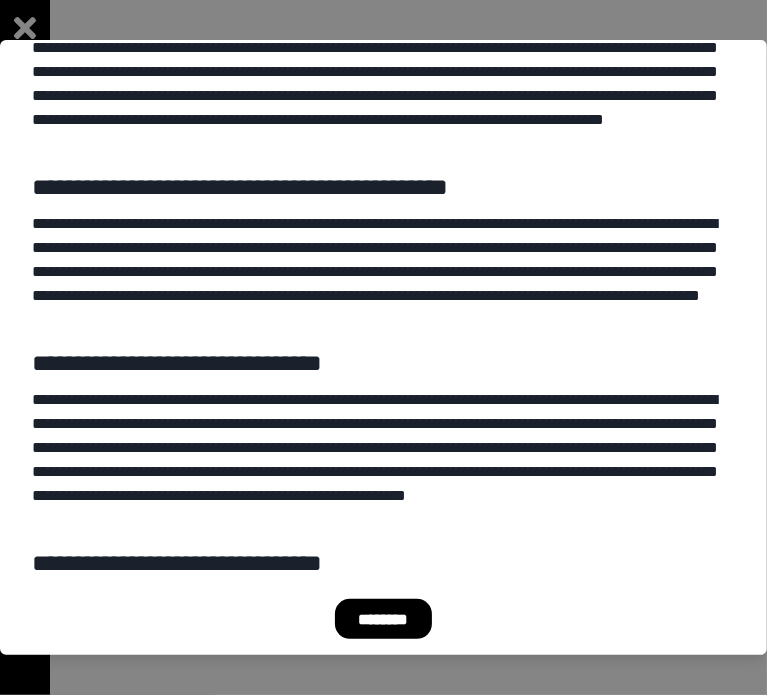 scroll, scrollTop: 2480, scrollLeft: 0, axis: vertical 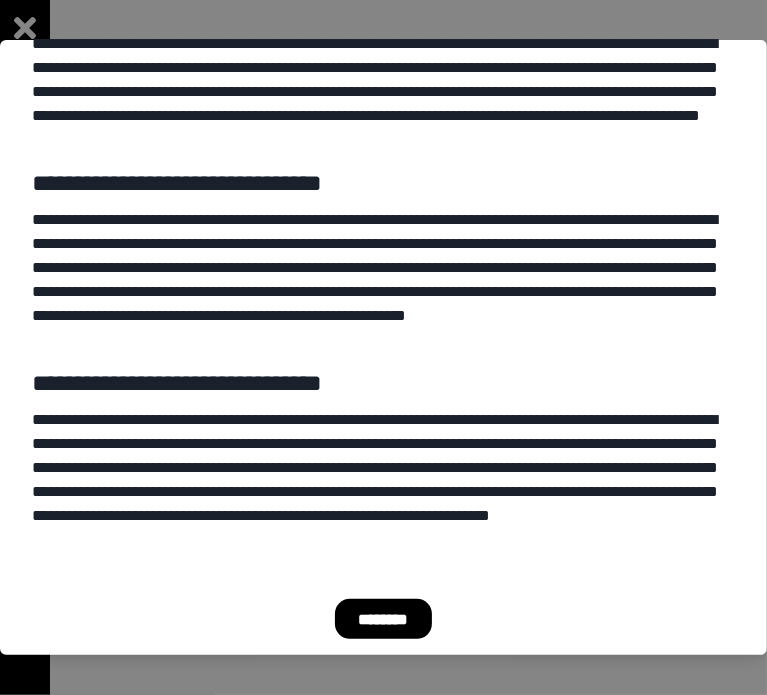 click on "********" at bounding box center (383, 619) 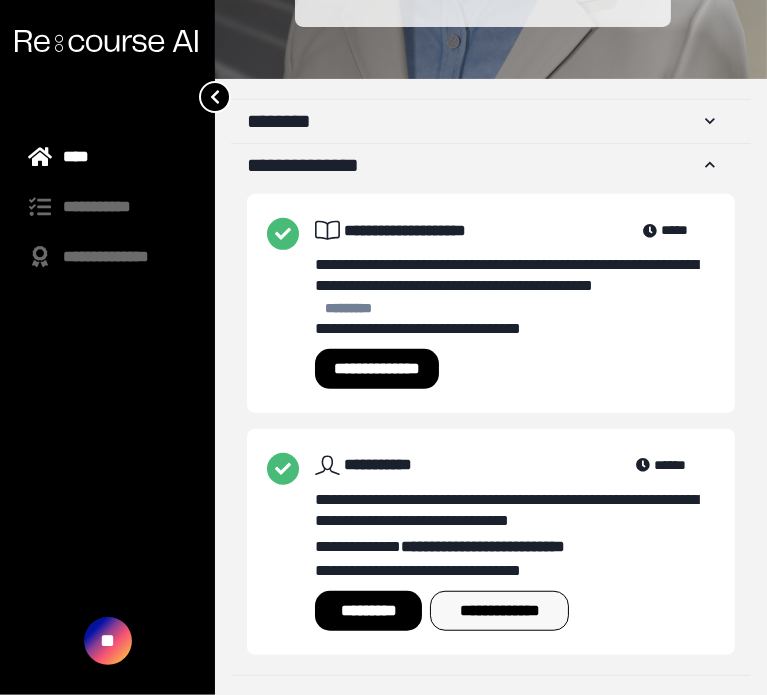 click on "**********" at bounding box center [499, 611] 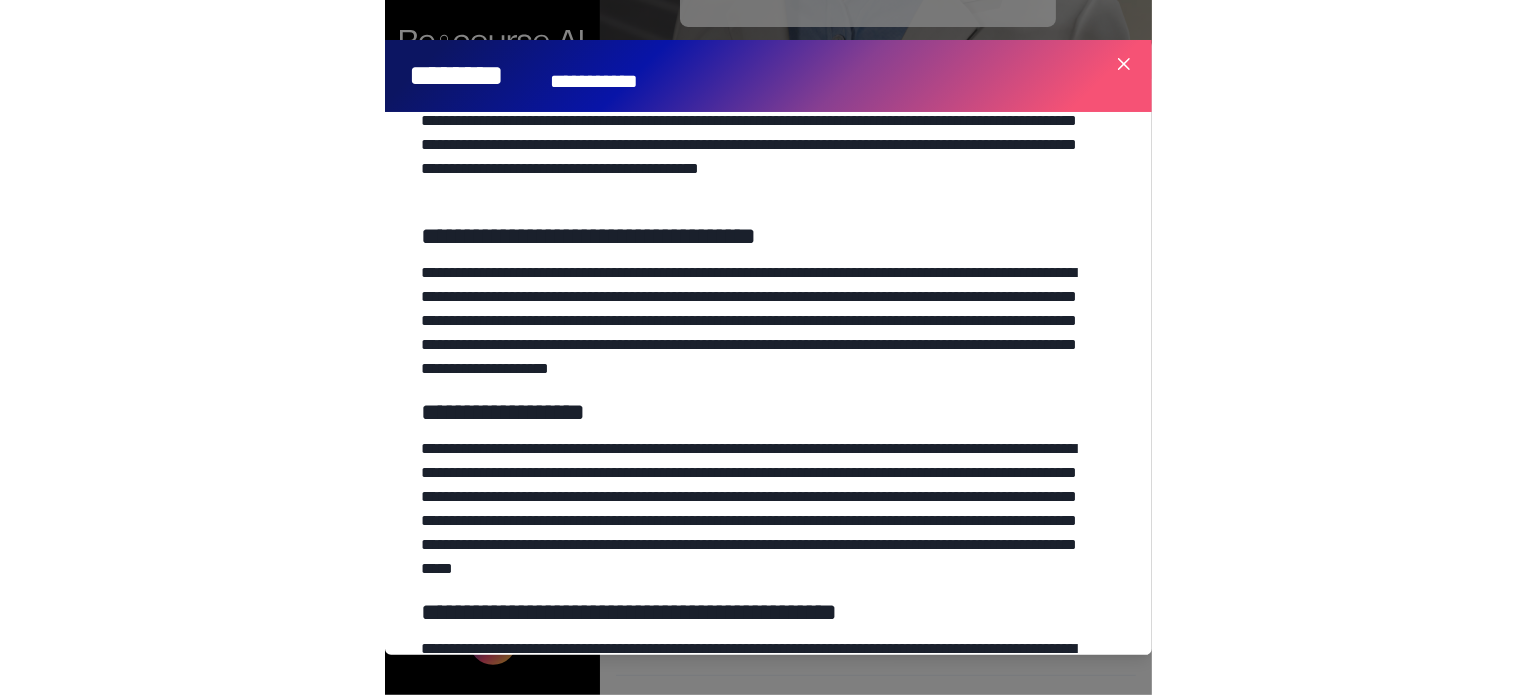 scroll, scrollTop: 2592, scrollLeft: 0, axis: vertical 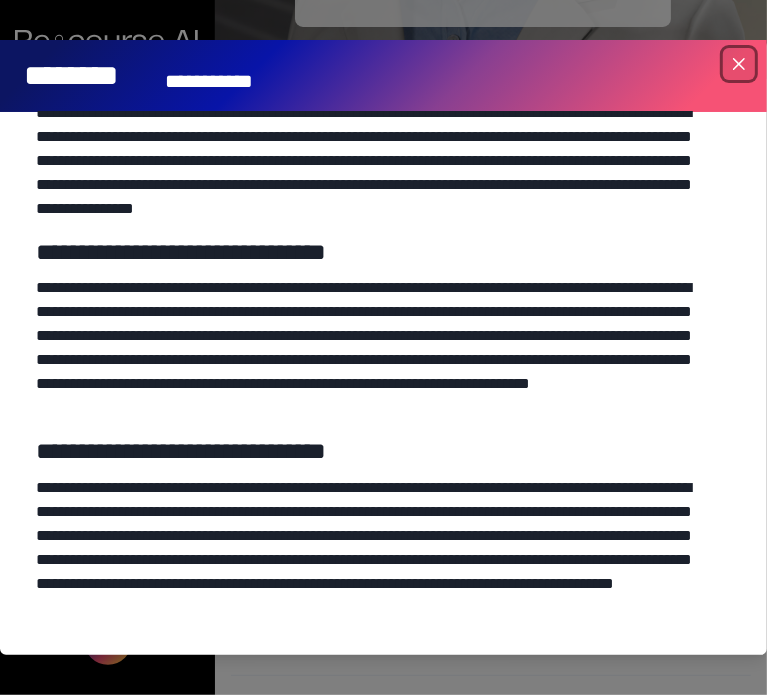 click at bounding box center (739, 64) 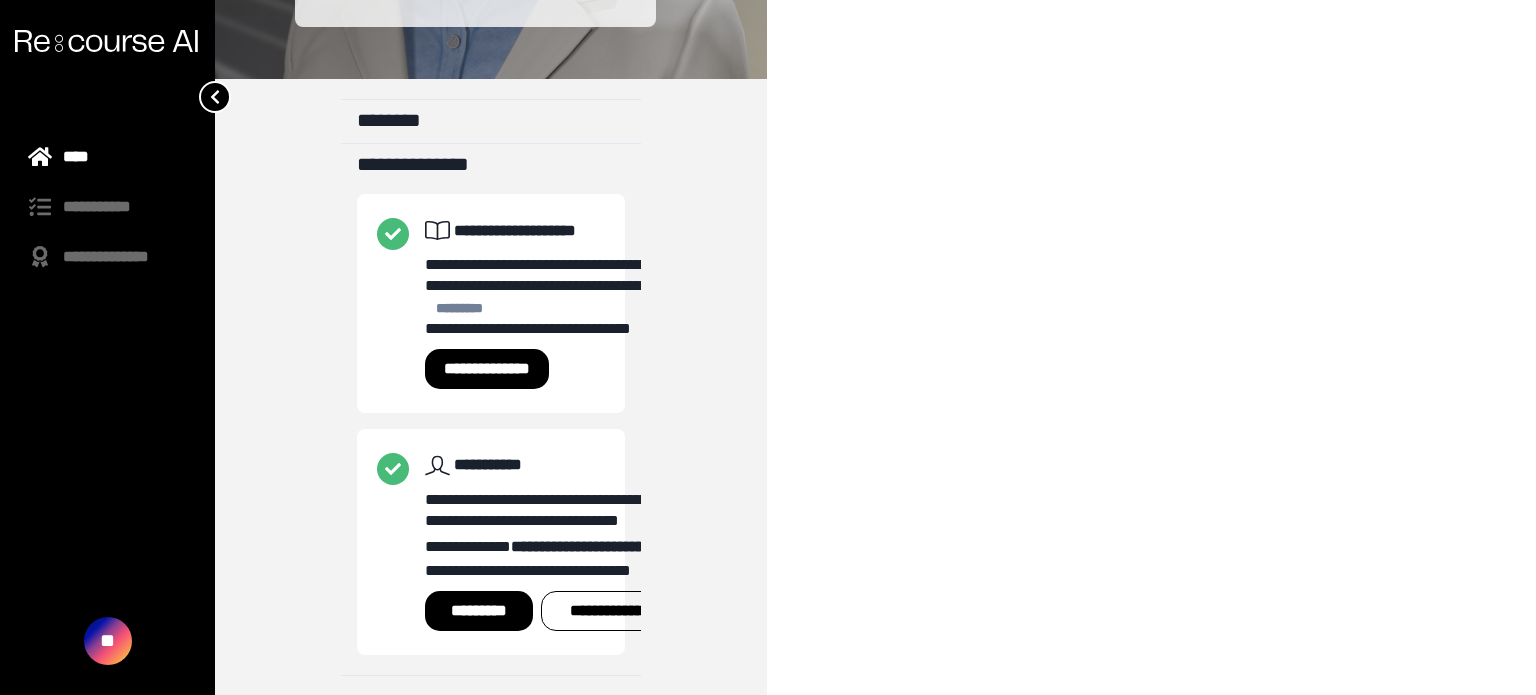 scroll, scrollTop: 393, scrollLeft: 0, axis: vertical 